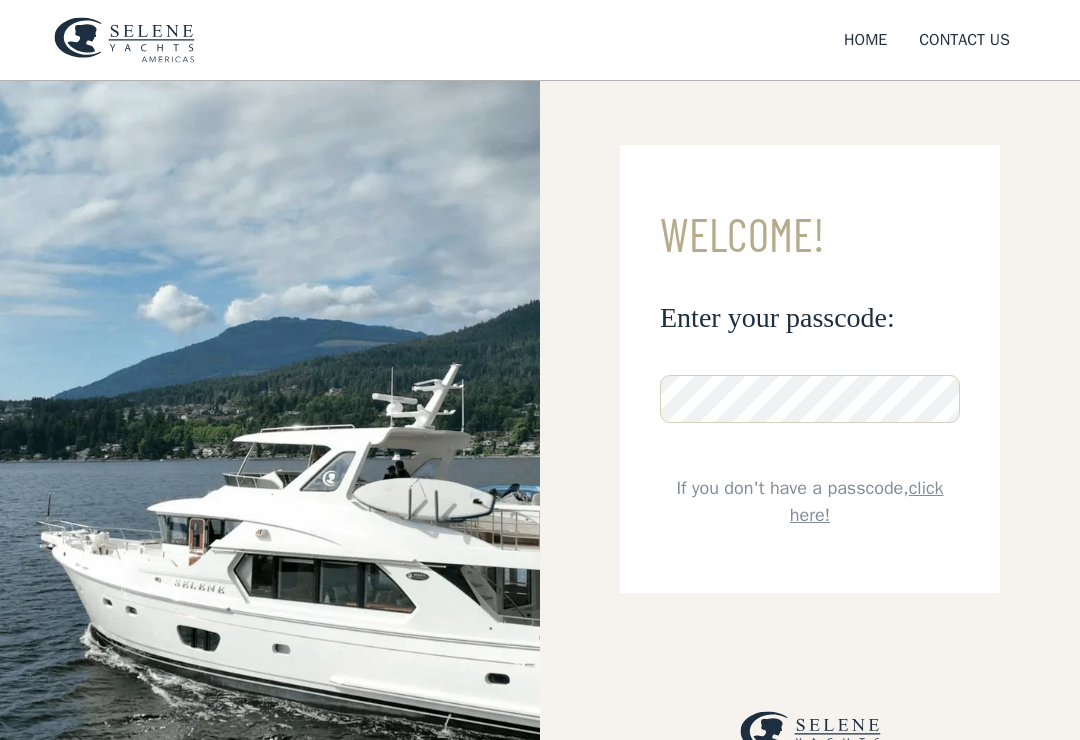 scroll, scrollTop: 0, scrollLeft: 0, axis: both 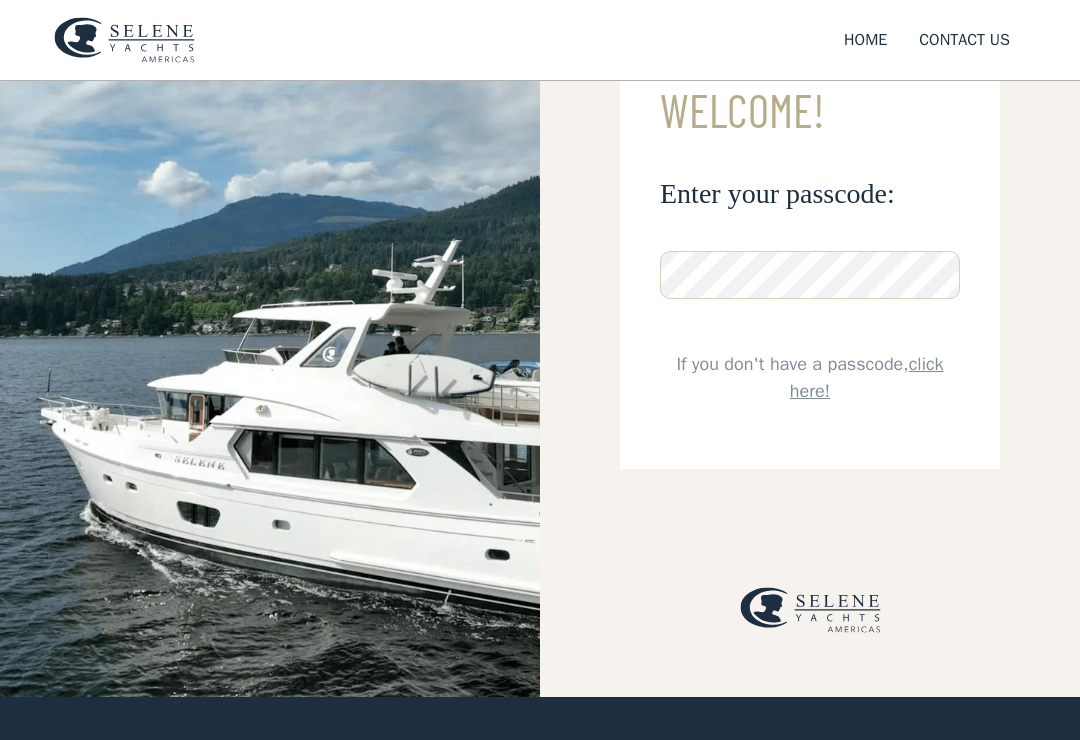 click on "click here!" at bounding box center (867, 378) 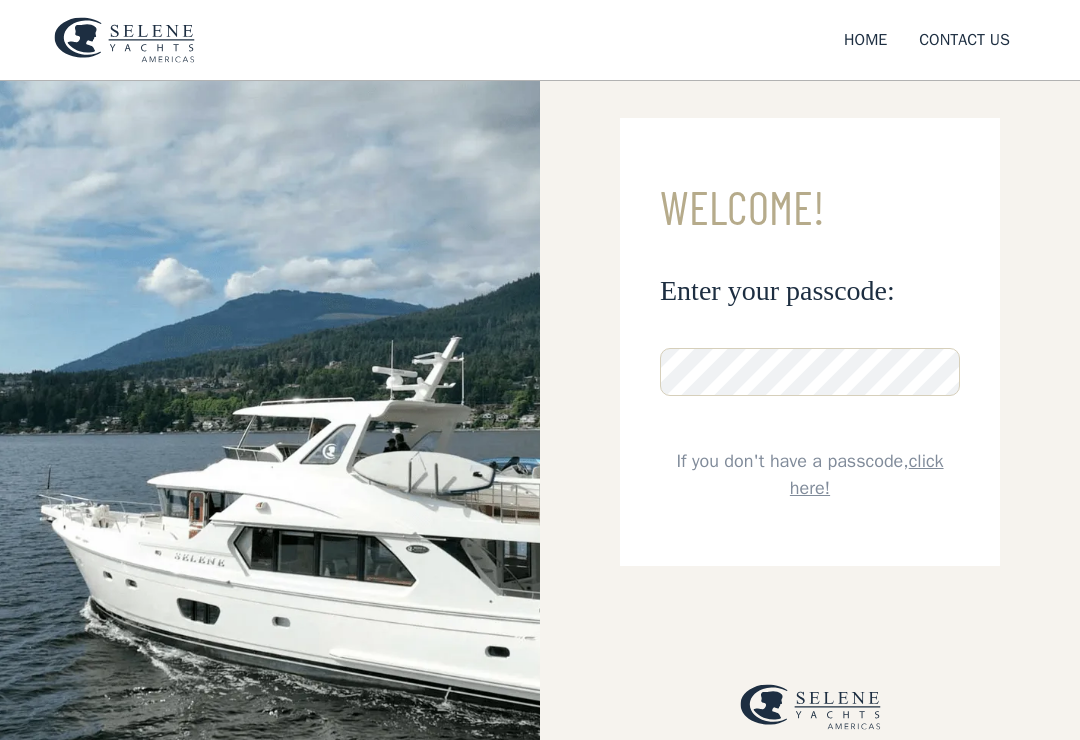 scroll, scrollTop: 0, scrollLeft: 0, axis: both 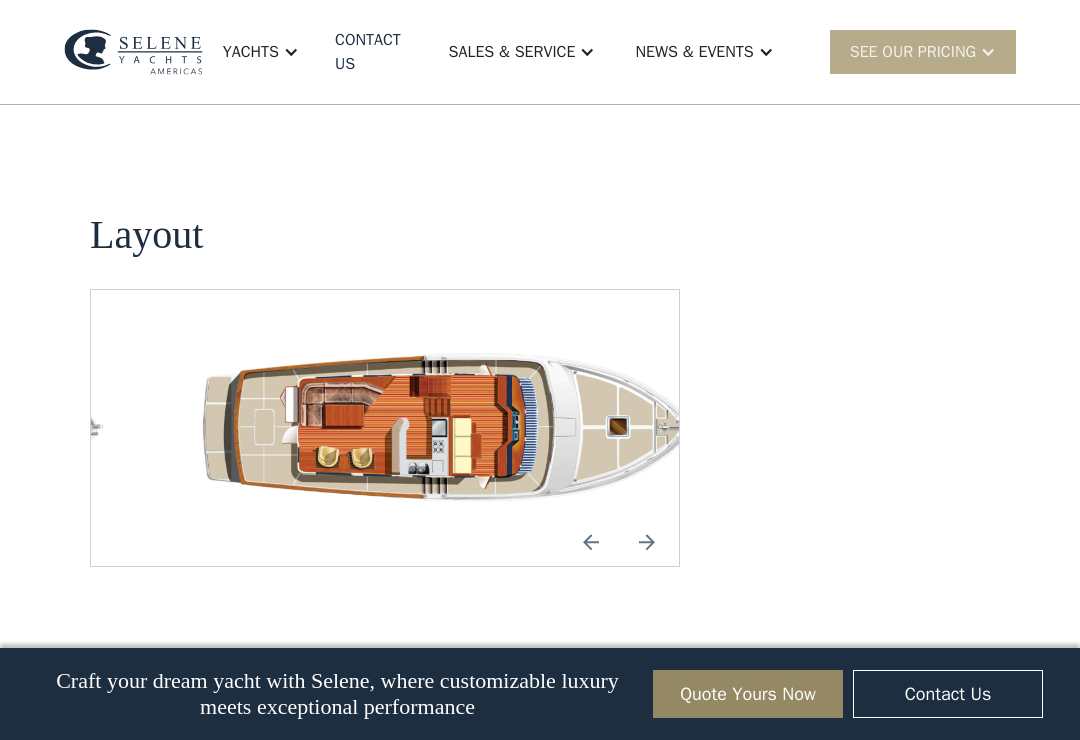 click on "Craft your dream yacht with Selene, where customizable luxury meets exceptional performance
Quote Yours Now
Contact Us" at bounding box center [540, 694] 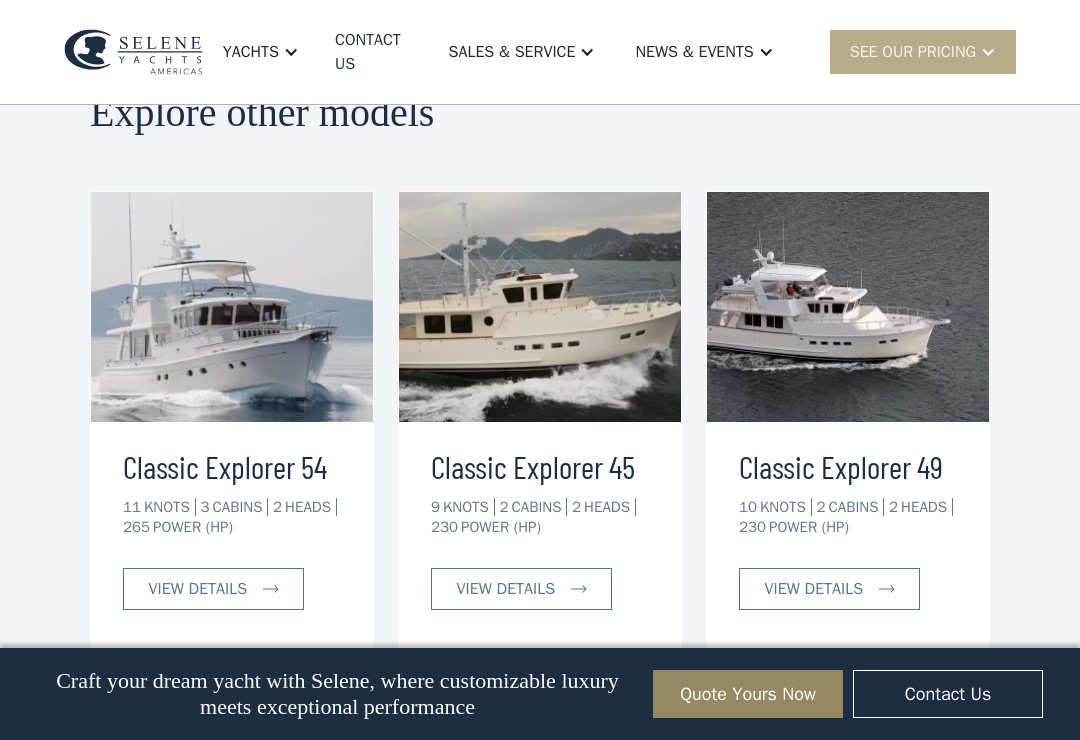 scroll, scrollTop: 3626, scrollLeft: 0, axis: vertical 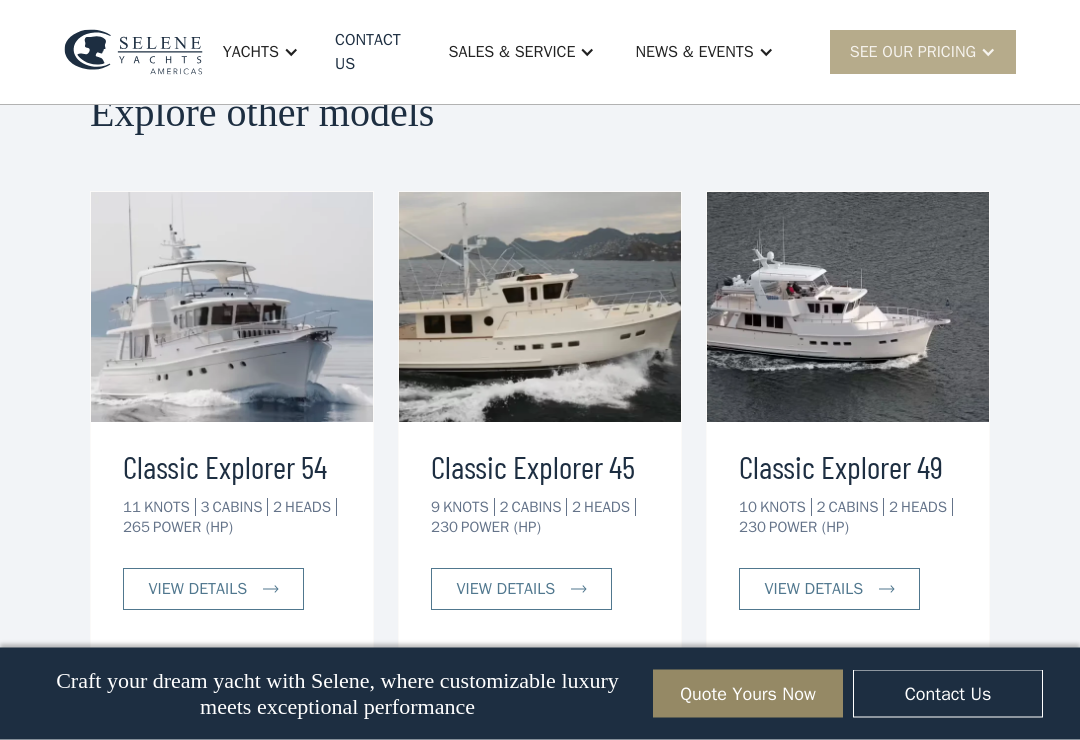 click at bounding box center (232, 308) 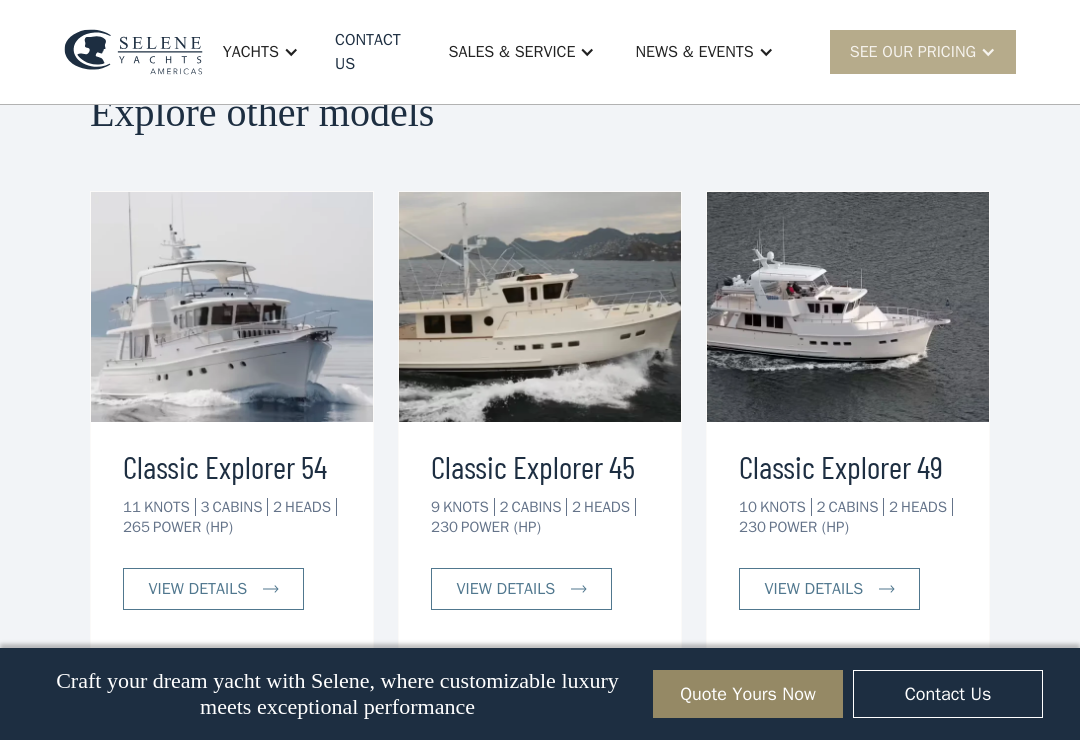 click on "view details" at bounding box center [521, 589] 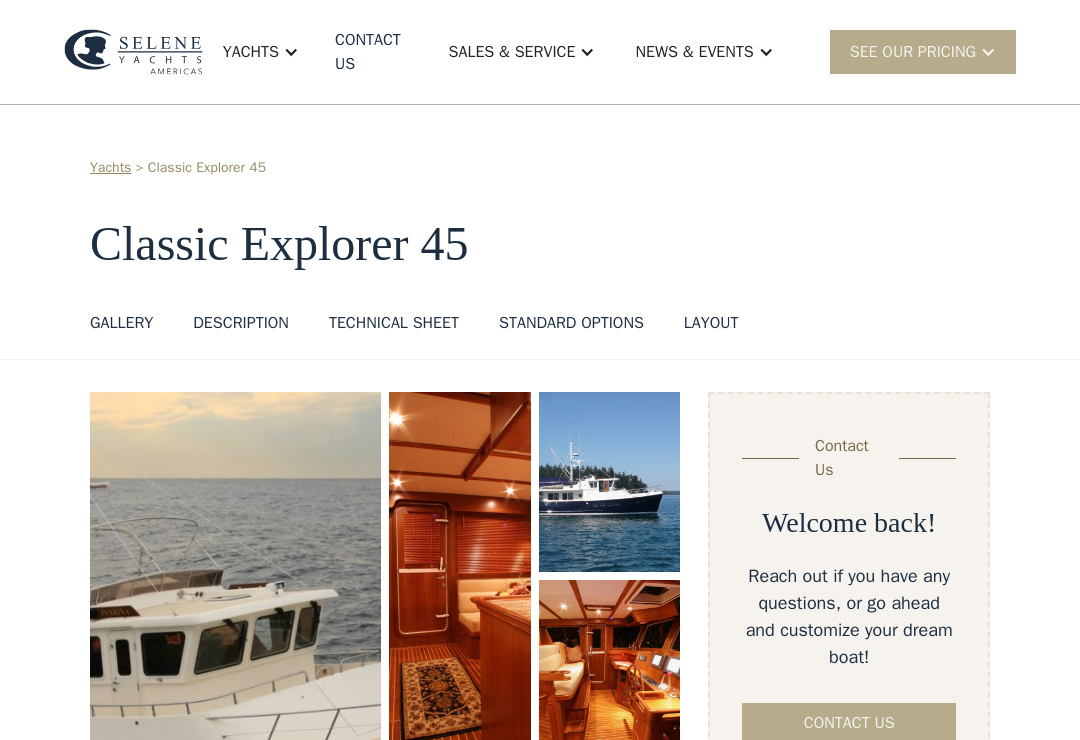 scroll, scrollTop: 0, scrollLeft: 0, axis: both 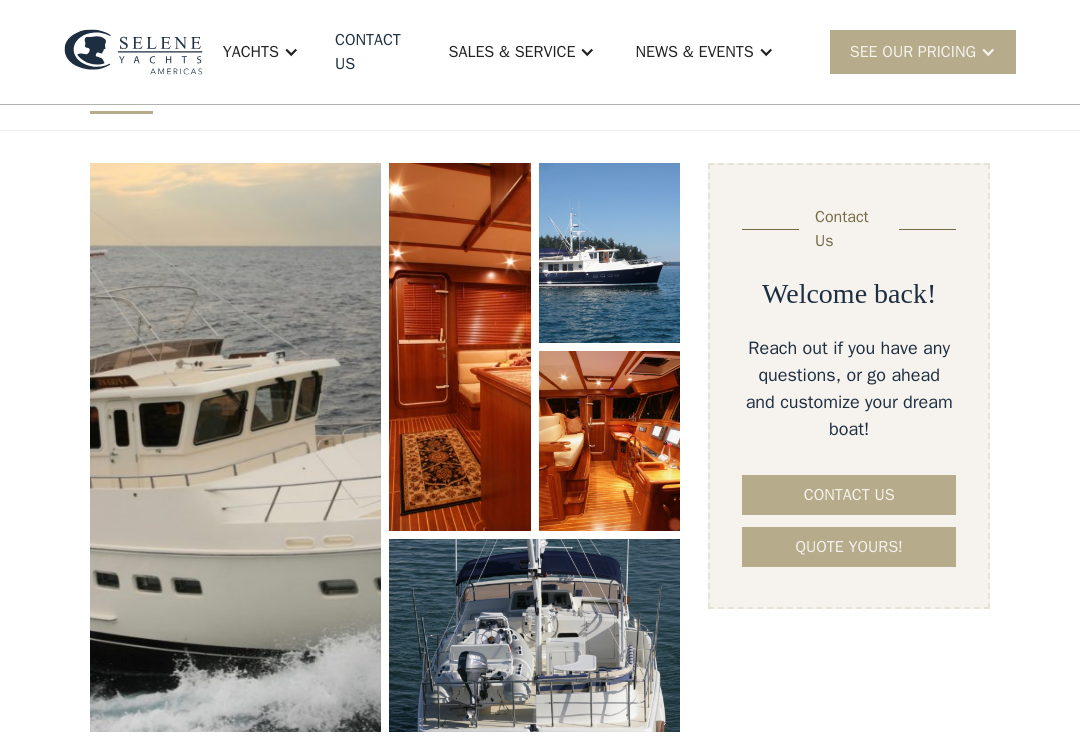 click at bounding box center [236, 447] 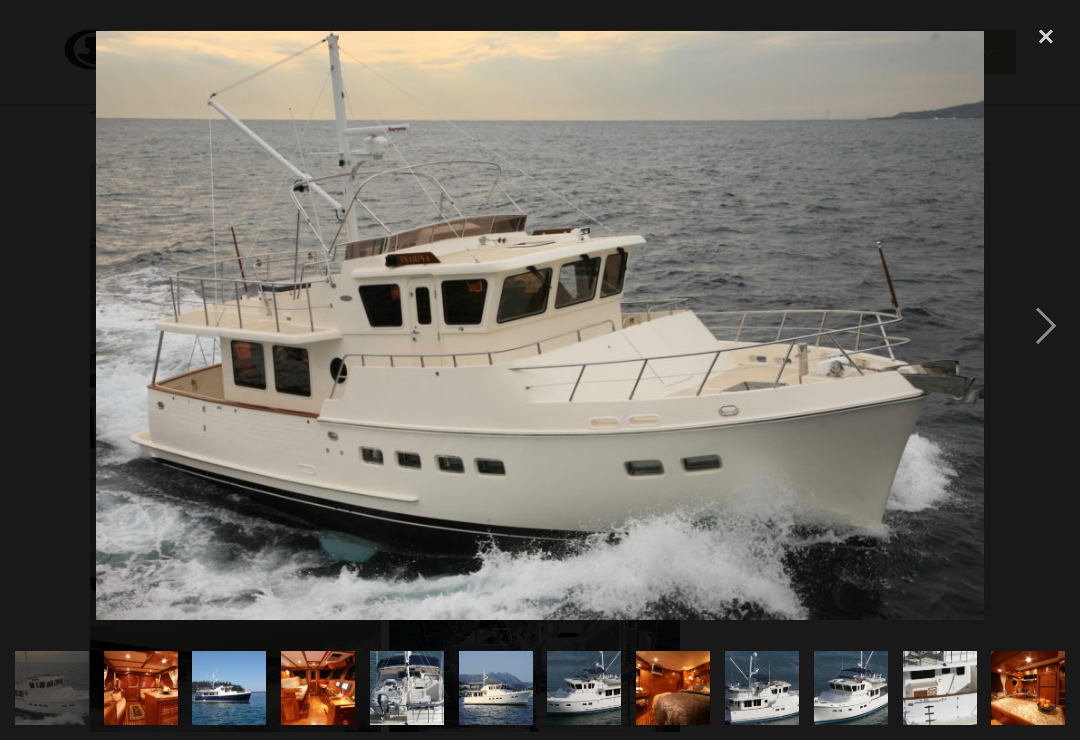 click at bounding box center [1046, 326] 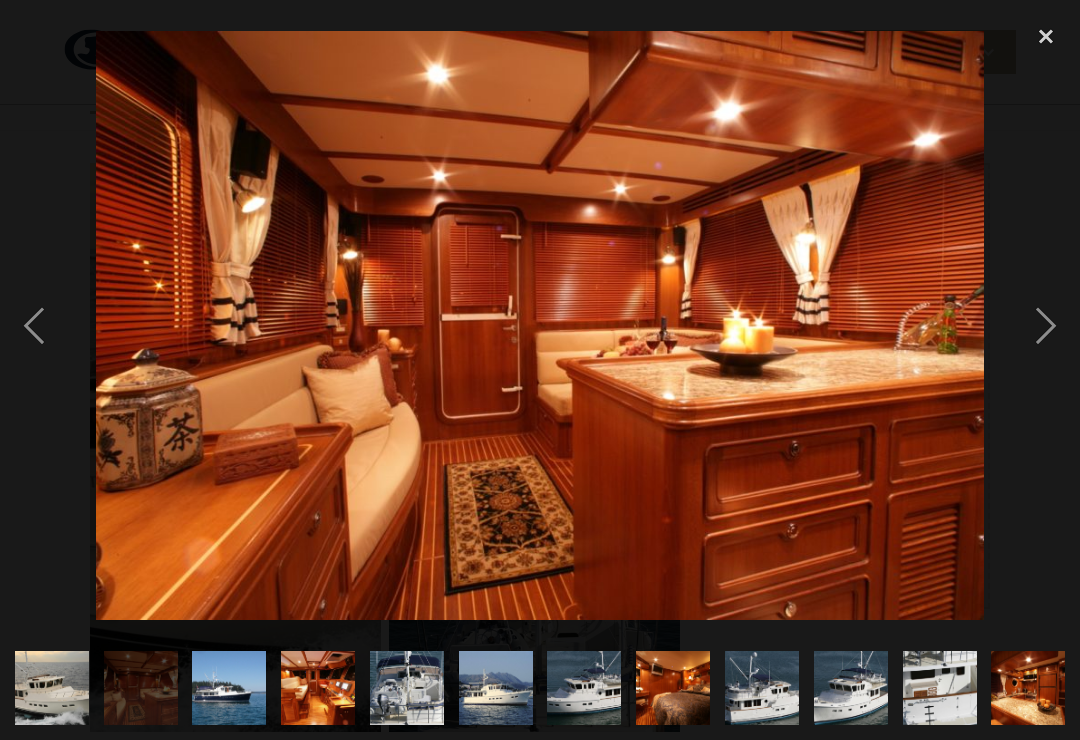 click at bounding box center [34, 326] 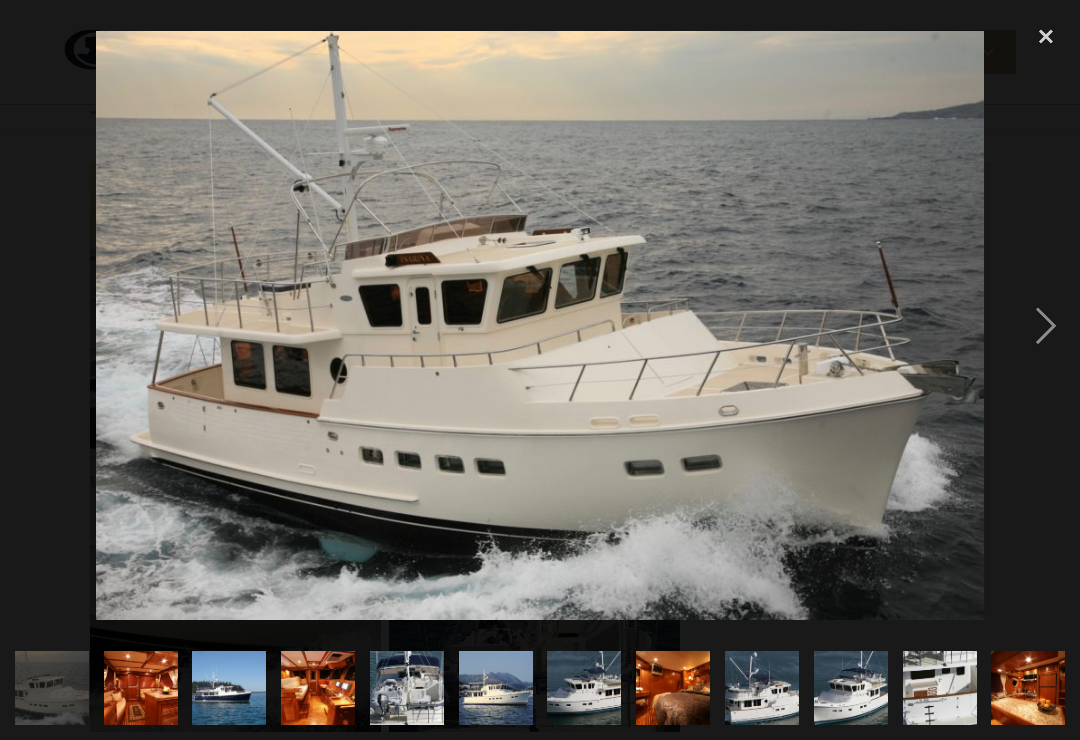 click at bounding box center (1046, 326) 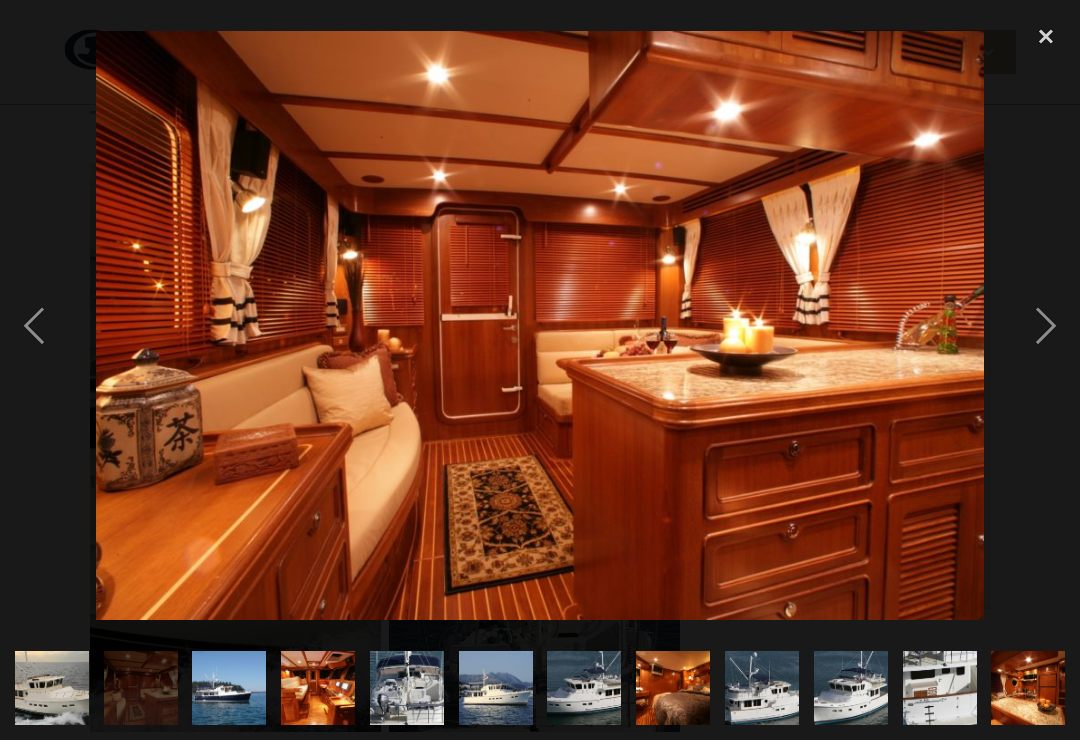click at bounding box center (34, 326) 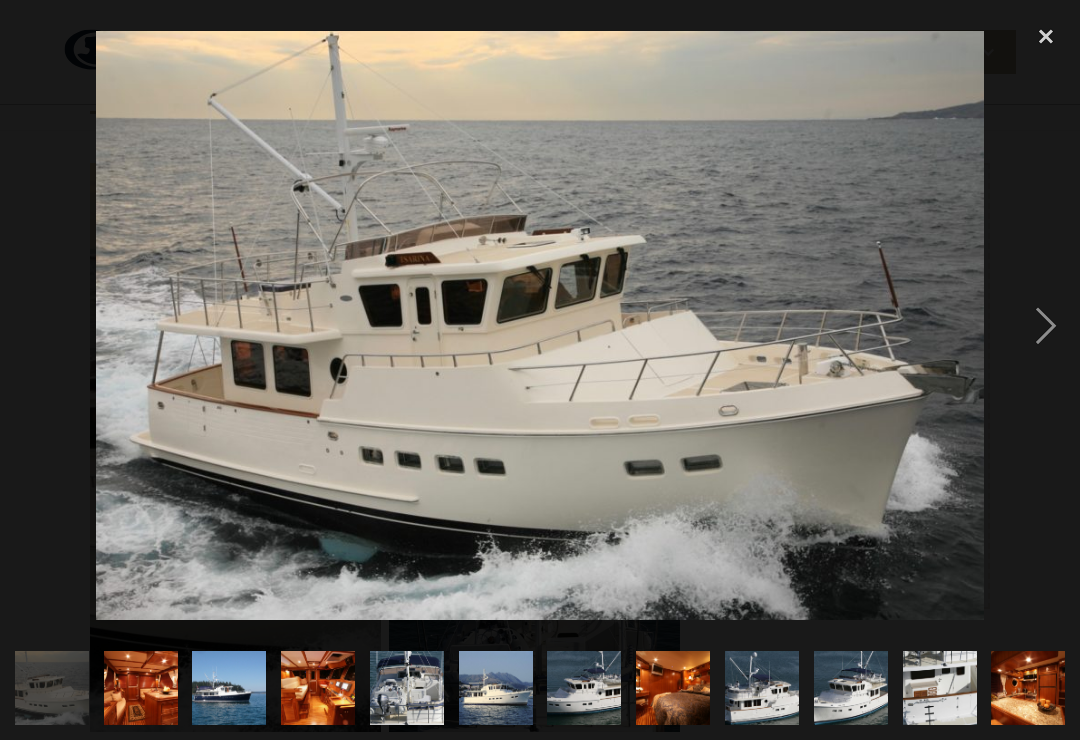 scroll, scrollTop: 0, scrollLeft: 0, axis: both 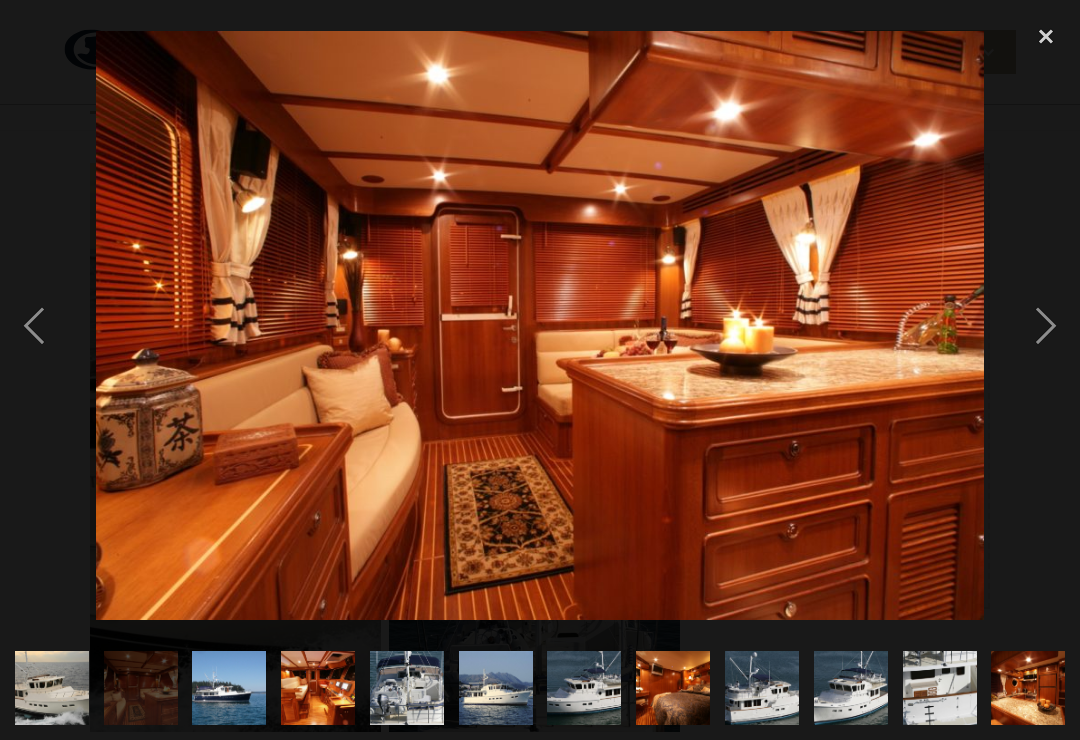 click at bounding box center (1046, 326) 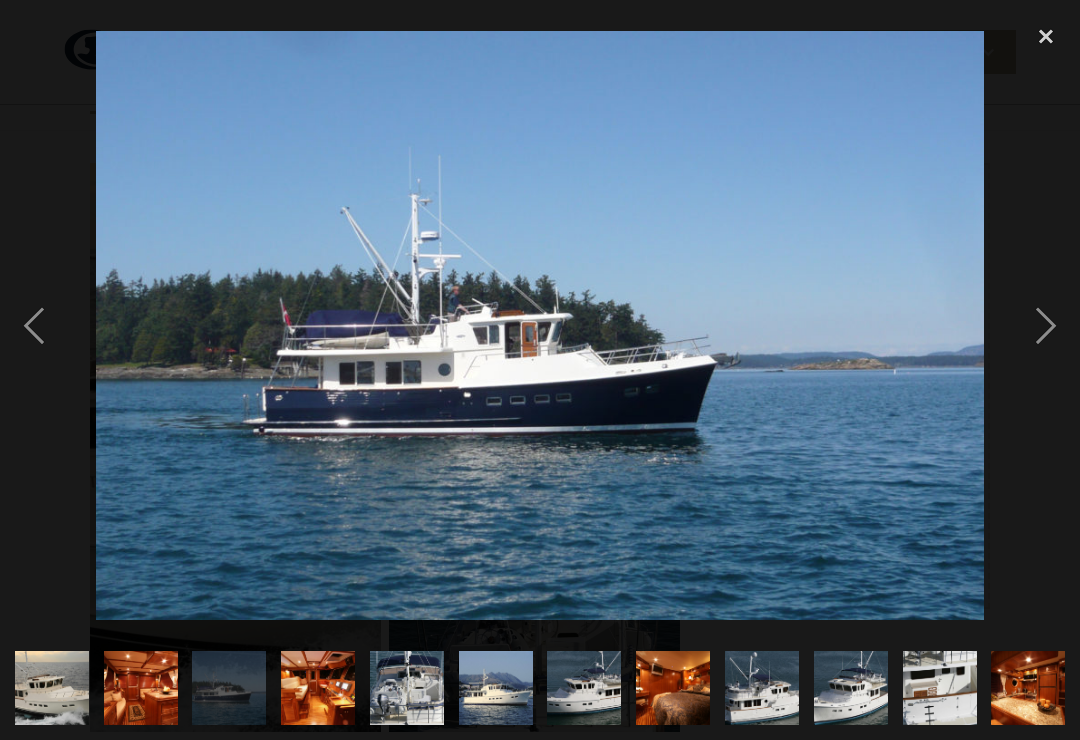 click at bounding box center (1046, 326) 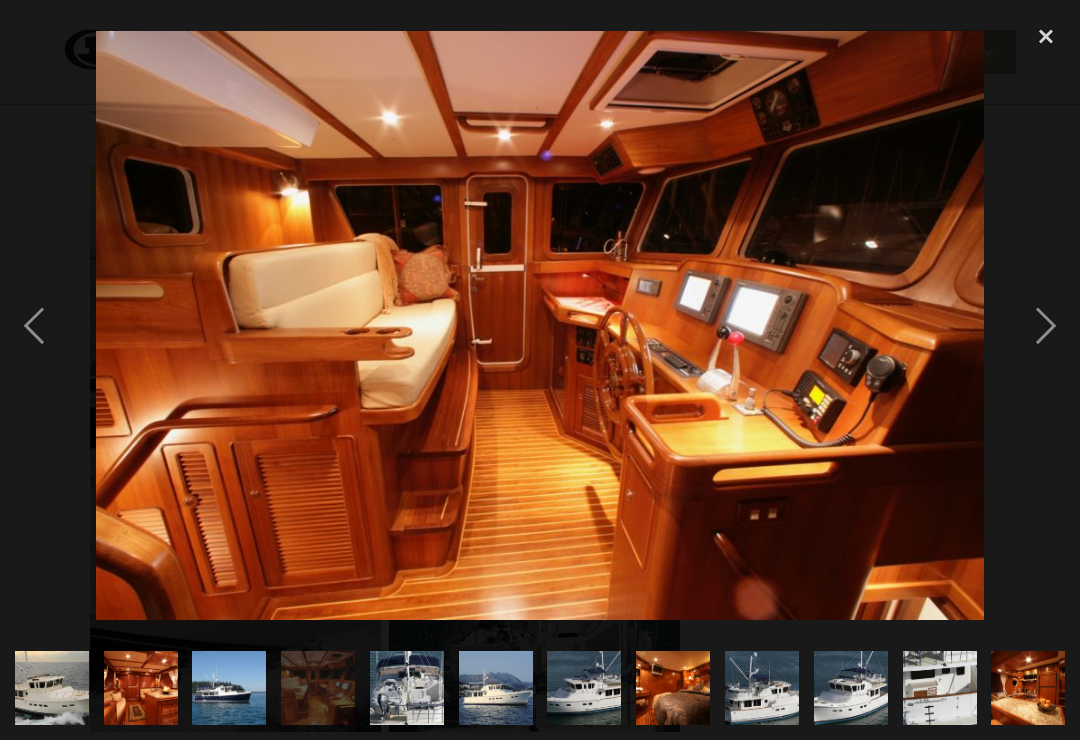 click at bounding box center [1046, 326] 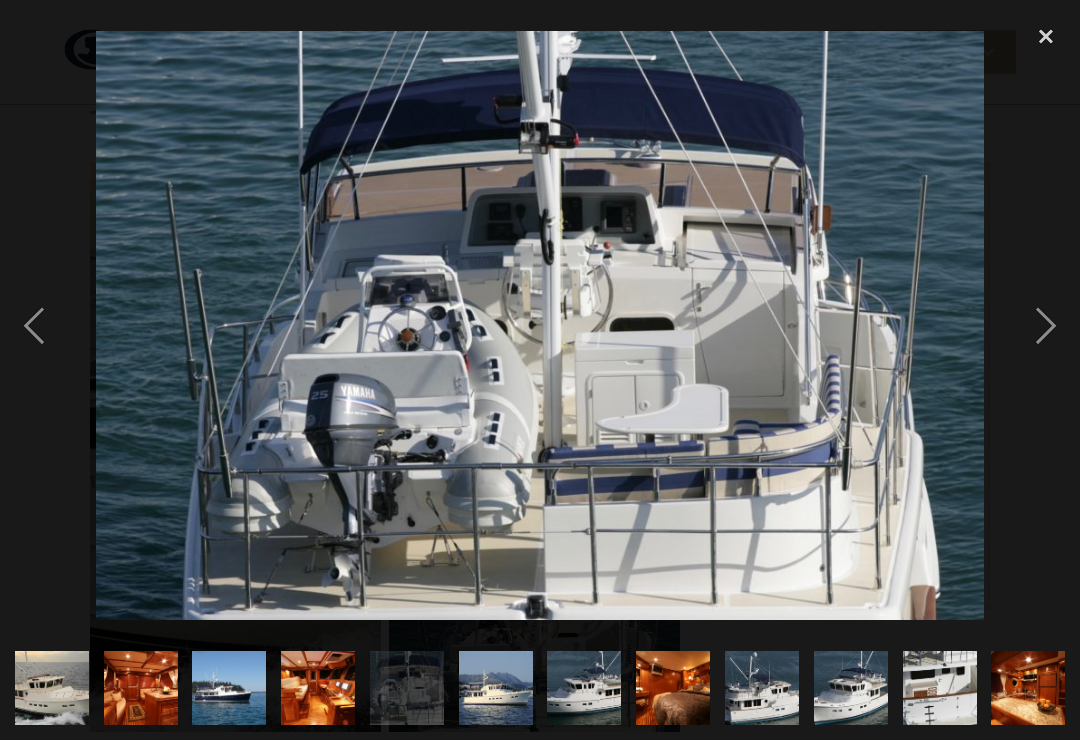 click at bounding box center [1046, 326] 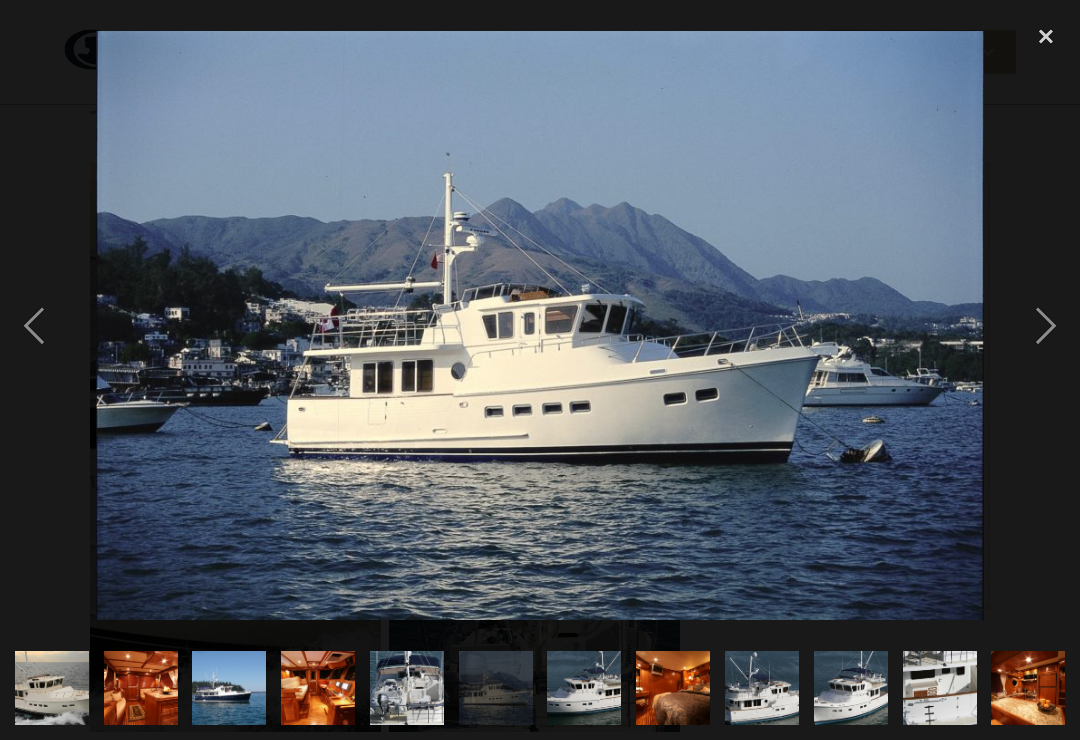 click at bounding box center (1046, 326) 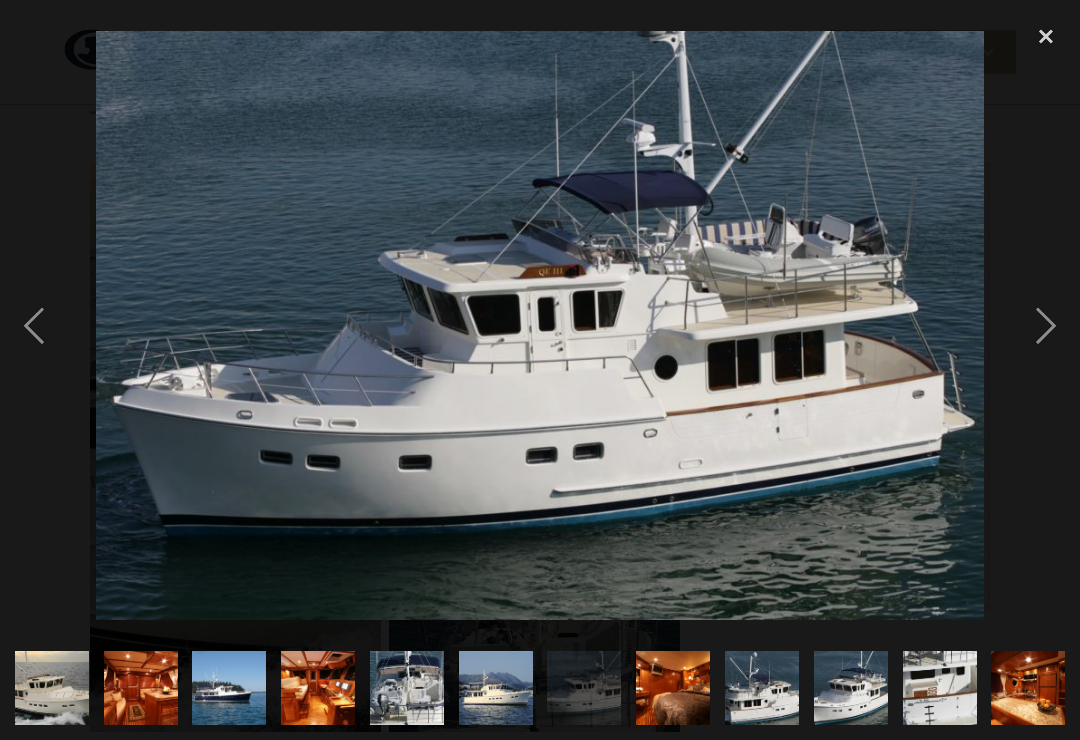 click at bounding box center [34, 326] 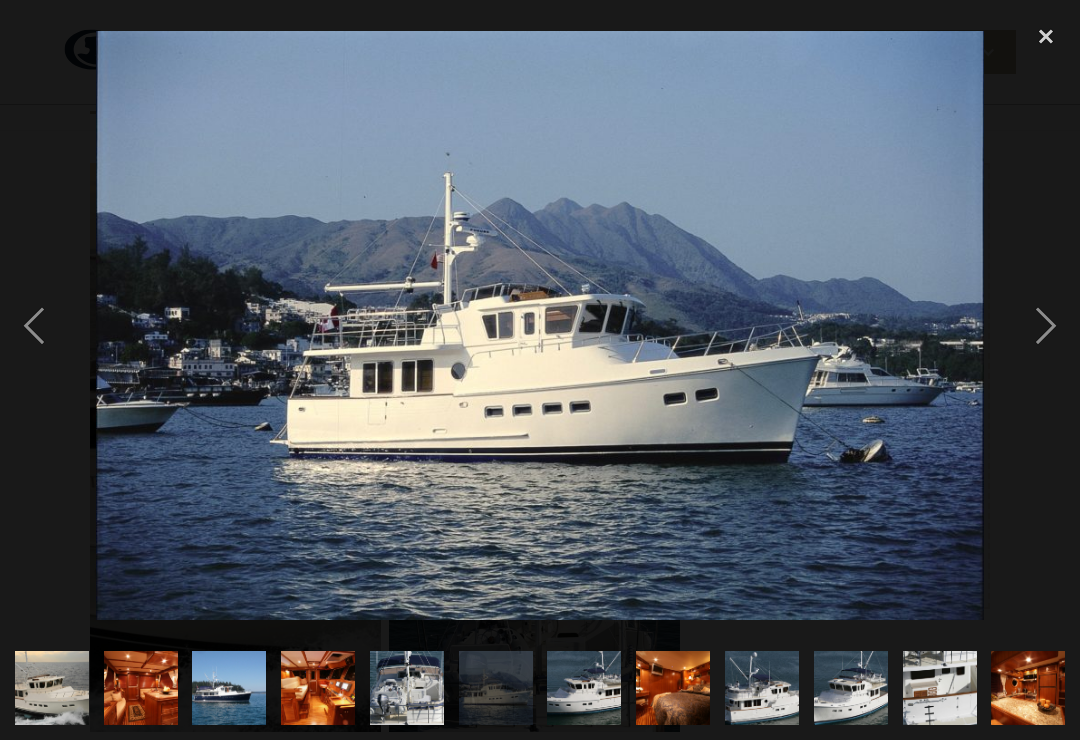 click at bounding box center (1046, 326) 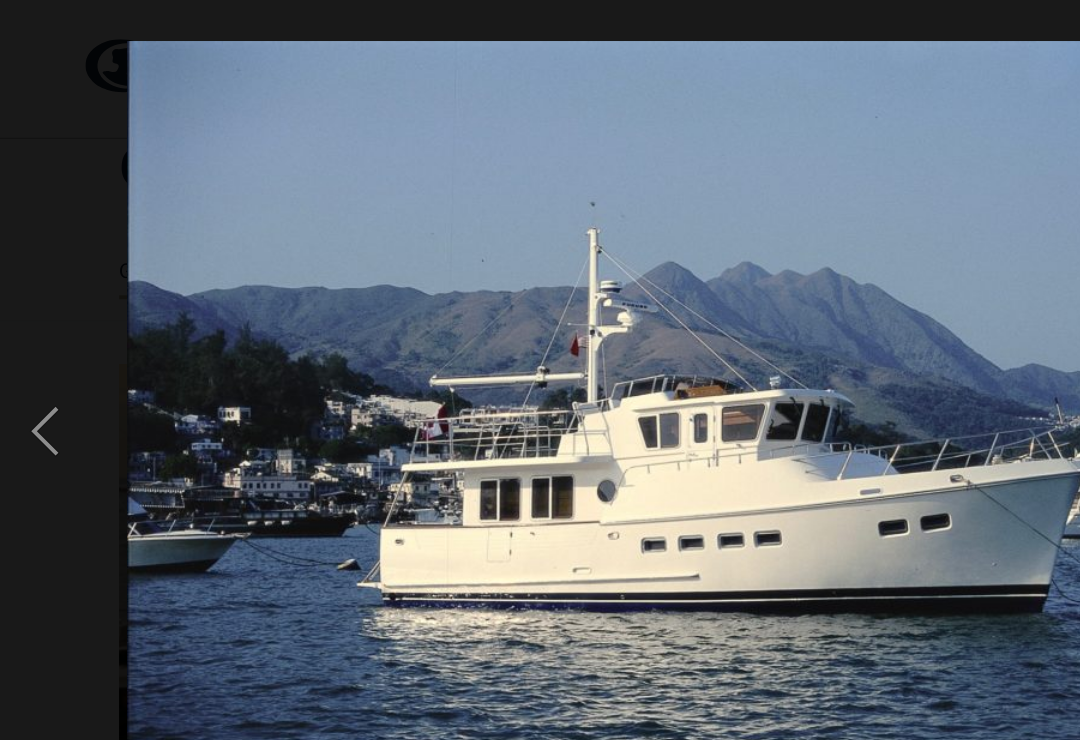 scroll, scrollTop: 40, scrollLeft: 0, axis: vertical 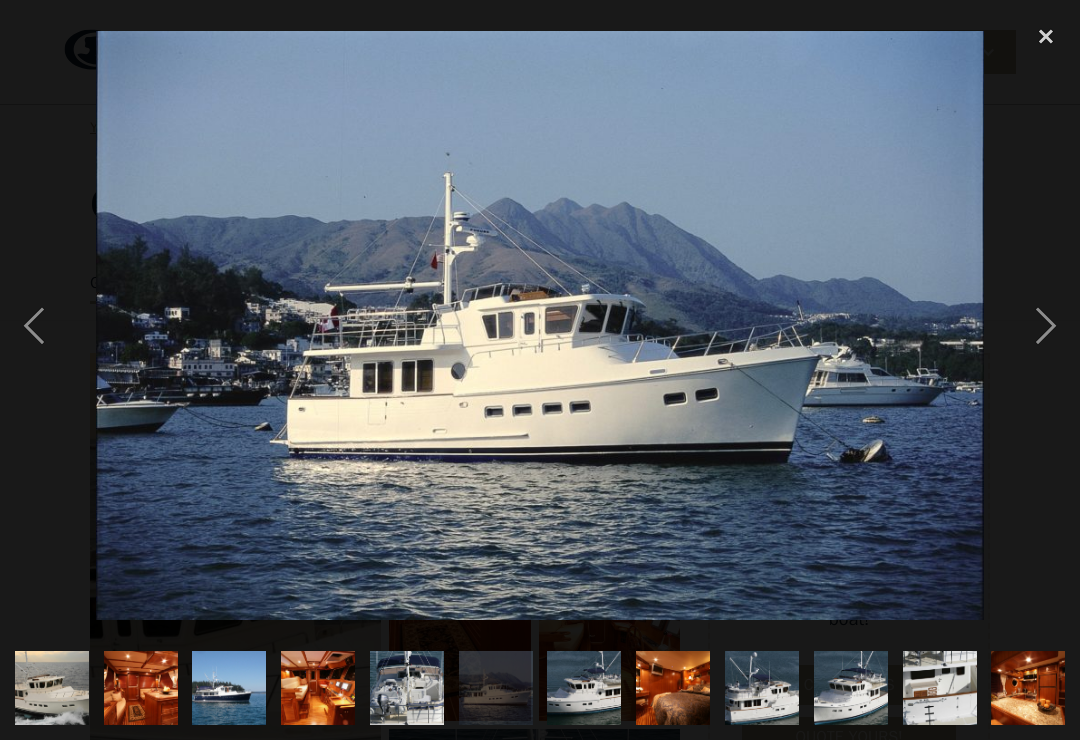 click at bounding box center (34, 326) 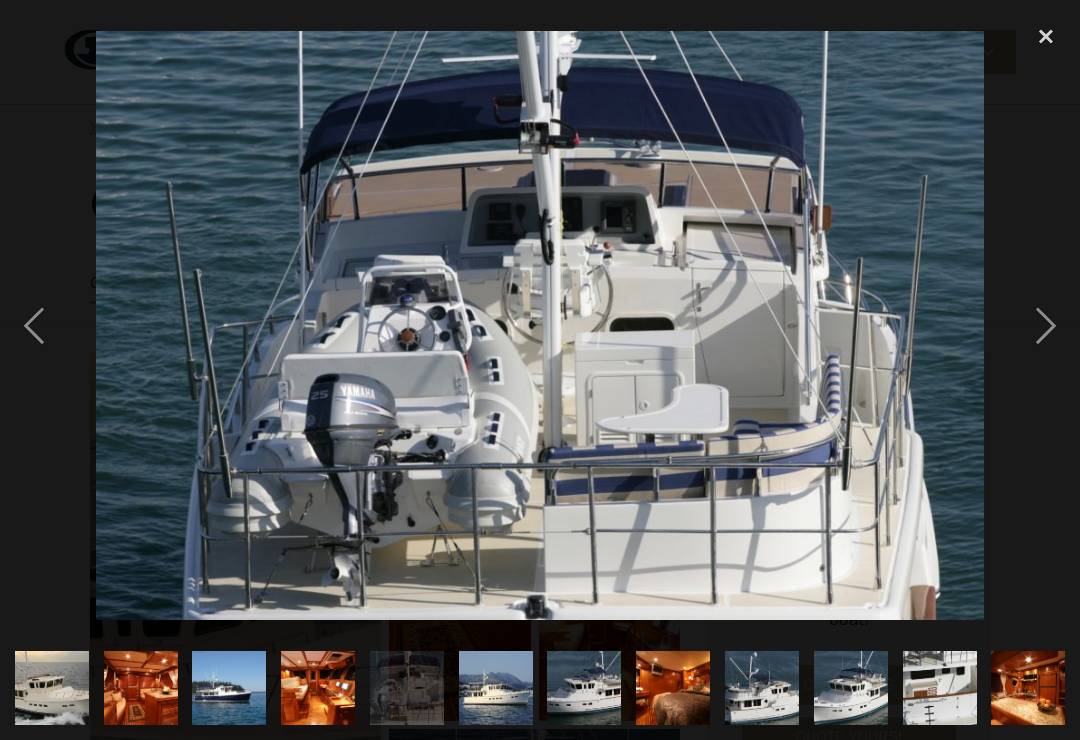 click at bounding box center (1046, 326) 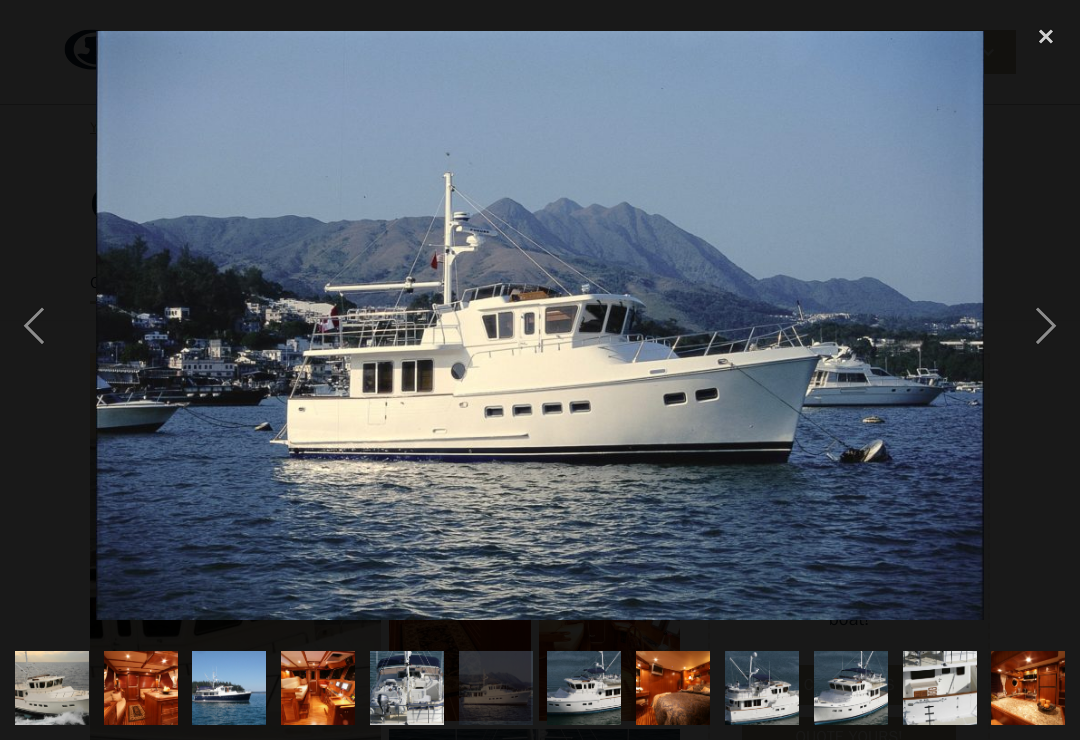 click at bounding box center [1046, 326] 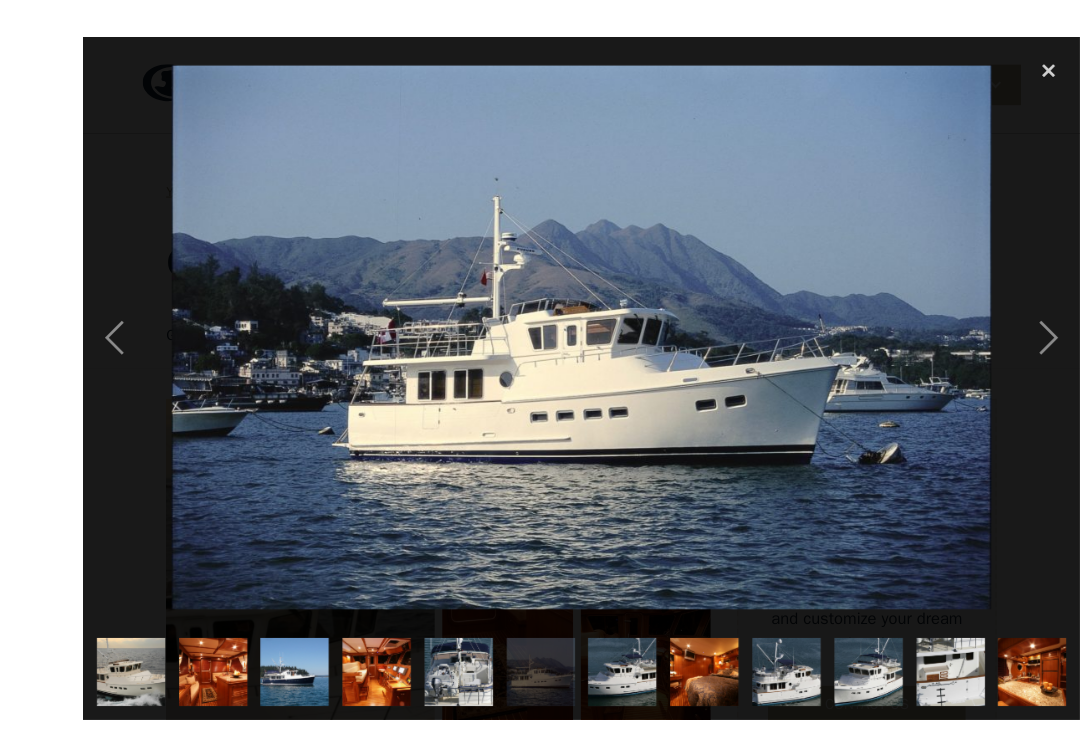 scroll, scrollTop: 5, scrollLeft: 0, axis: vertical 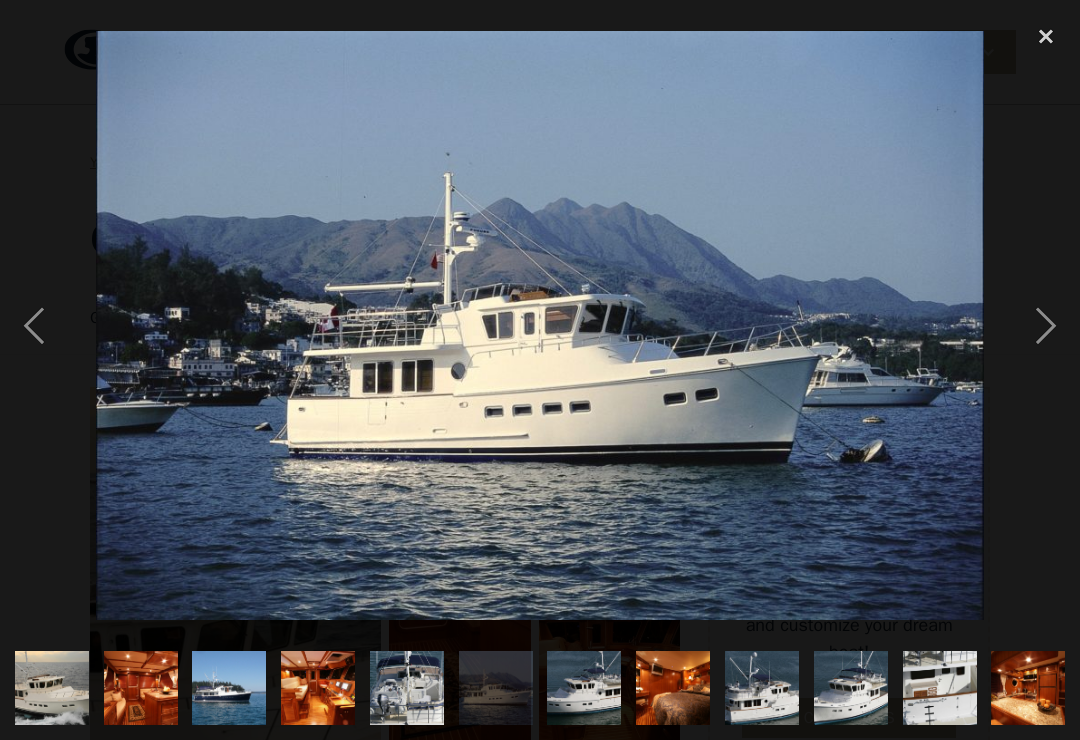 click at bounding box center [1046, 326] 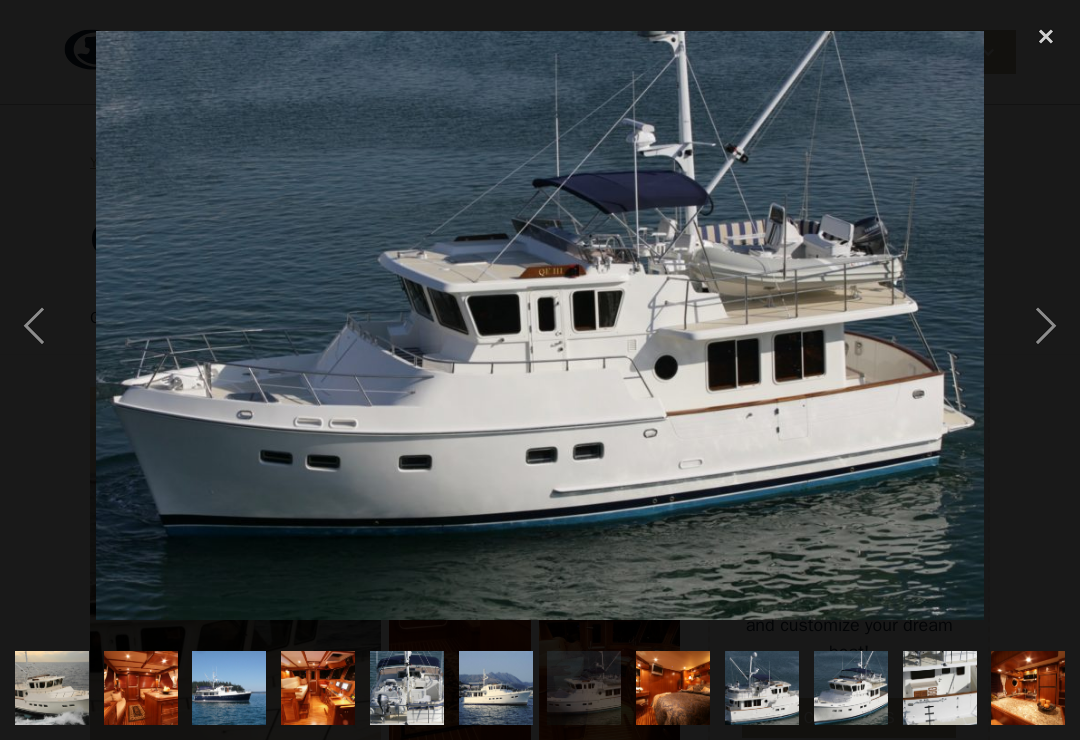 click at bounding box center [1046, 326] 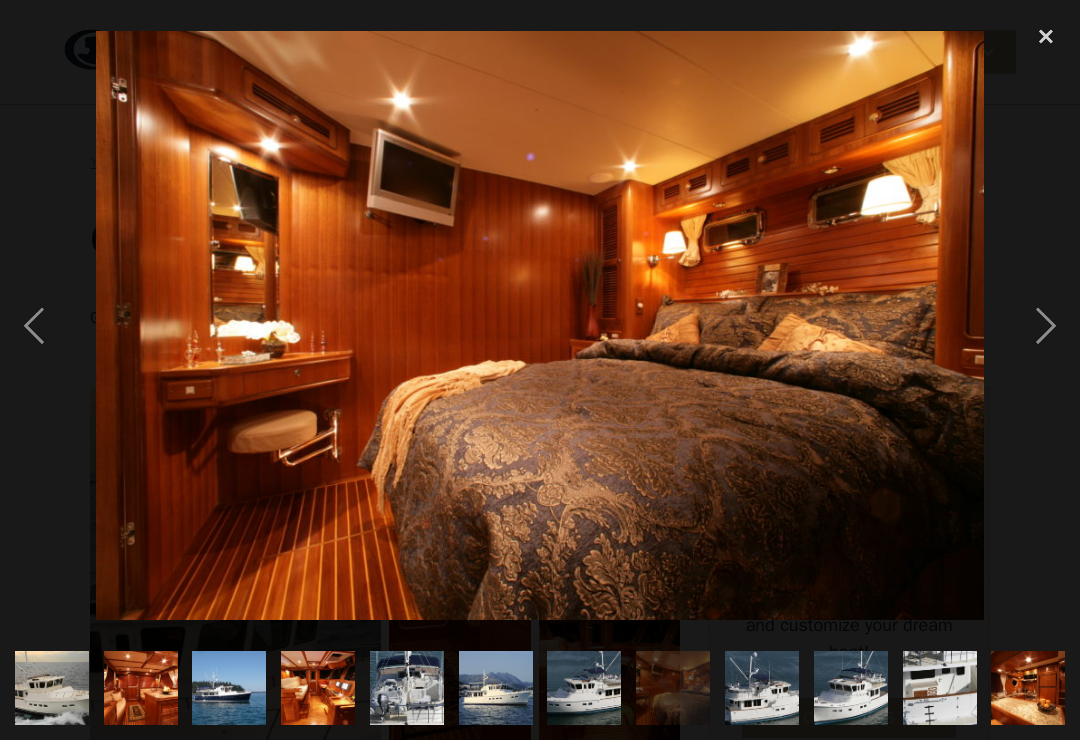 click at bounding box center [1046, 326] 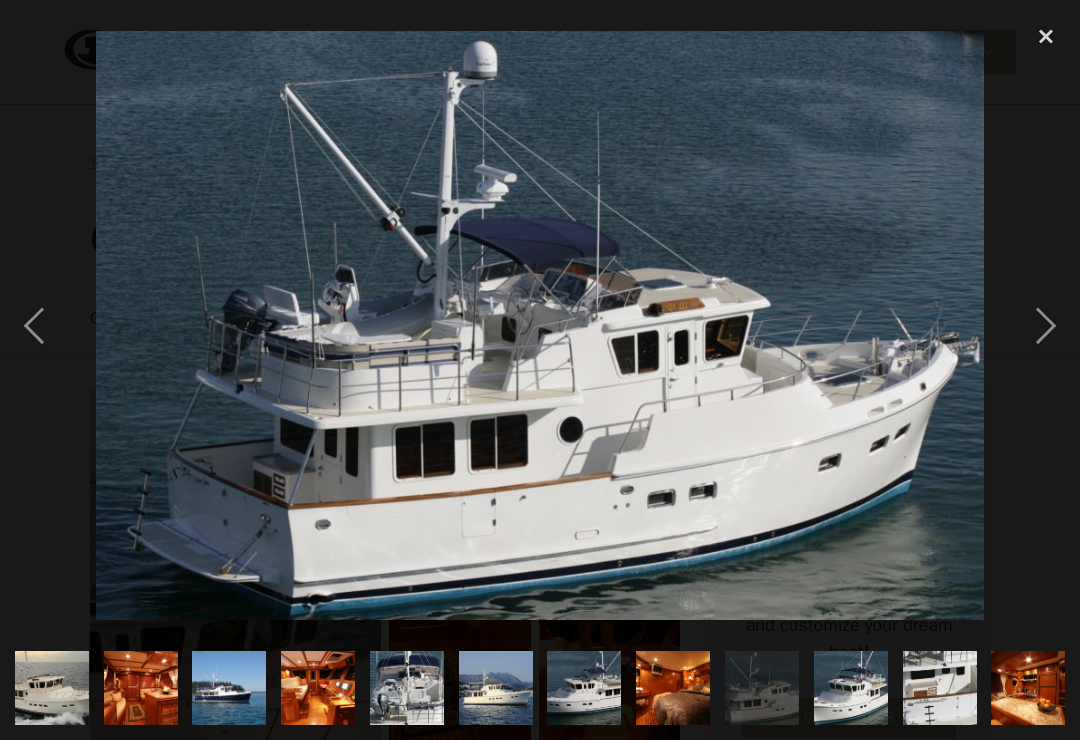 click at bounding box center [1046, 326] 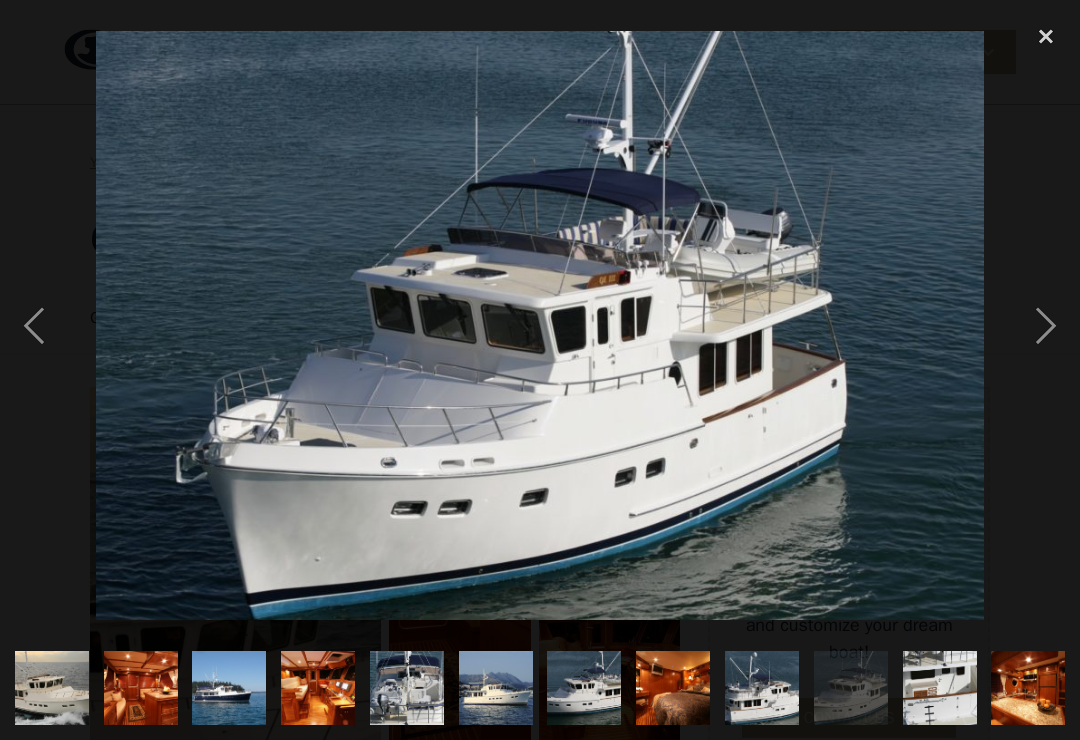 click at bounding box center (1046, 326) 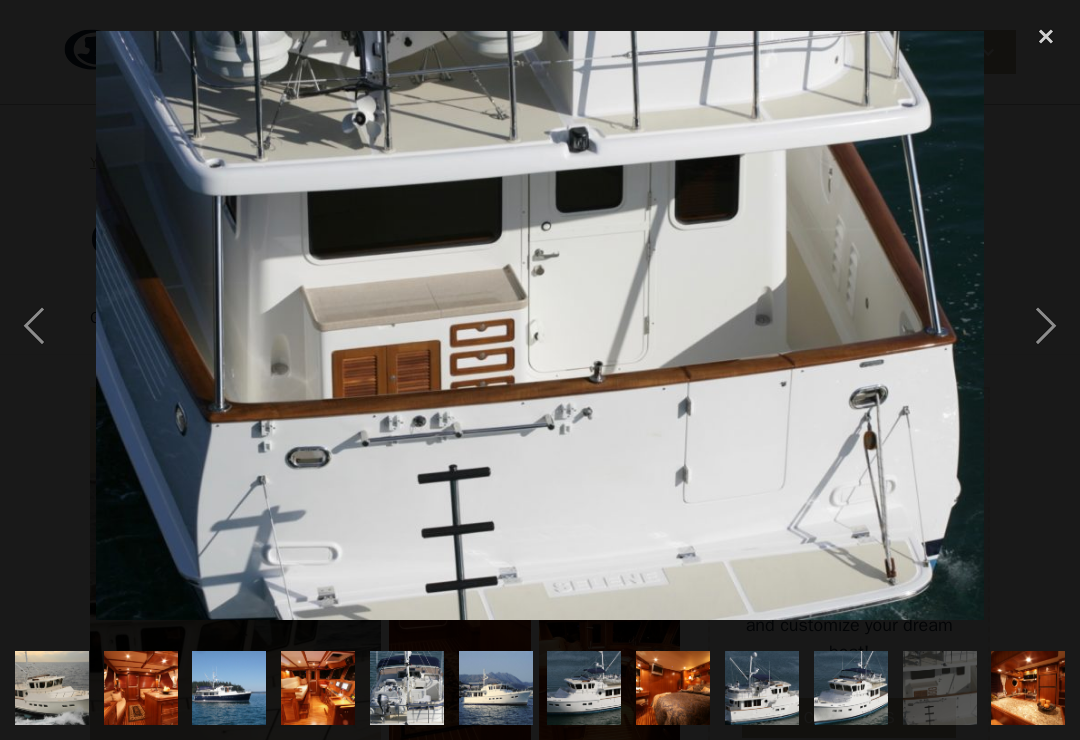 click at bounding box center (1046, 326) 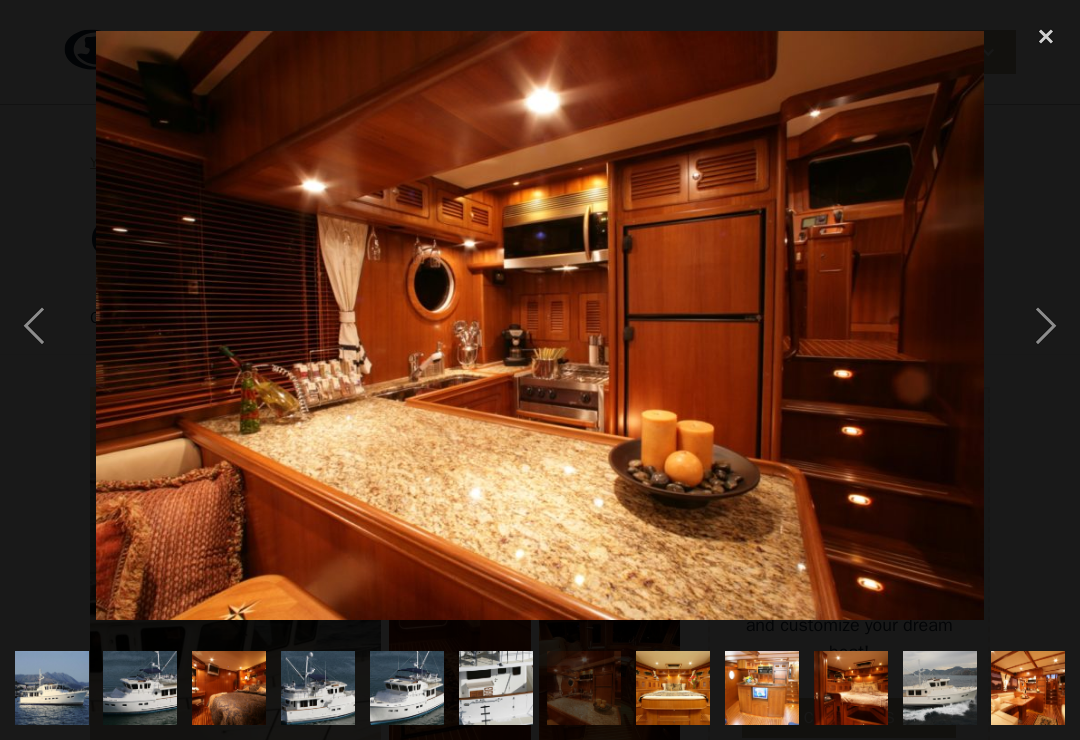 scroll, scrollTop: 0, scrollLeft: 508, axis: horizontal 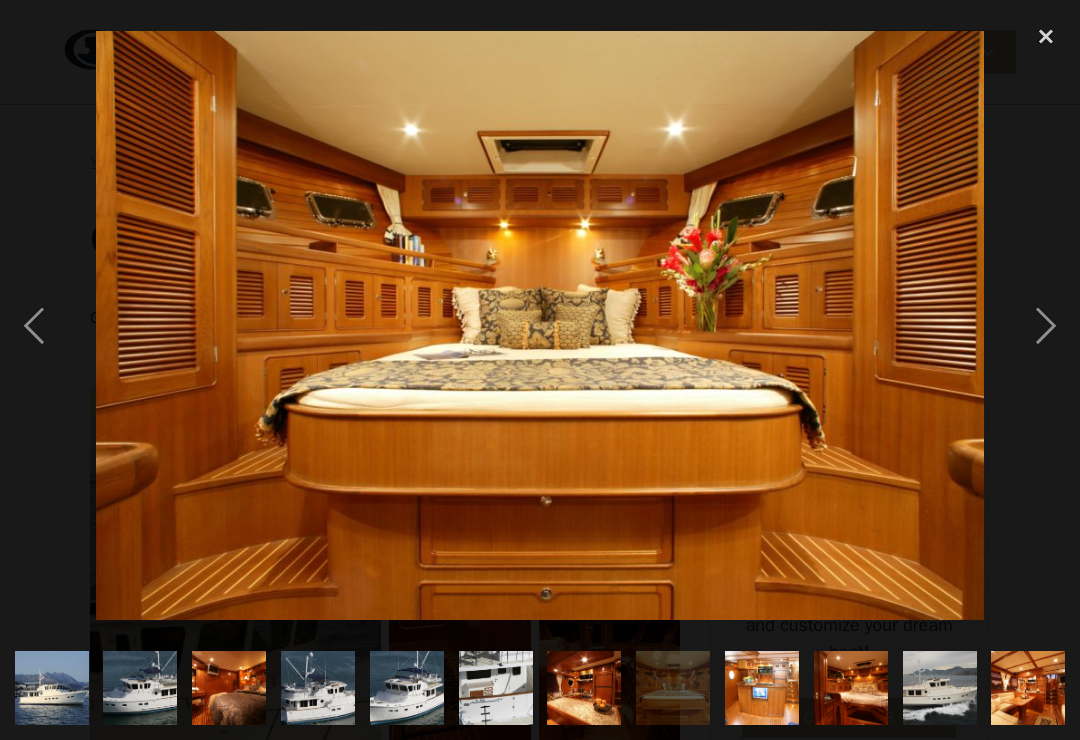 click at bounding box center [1046, 326] 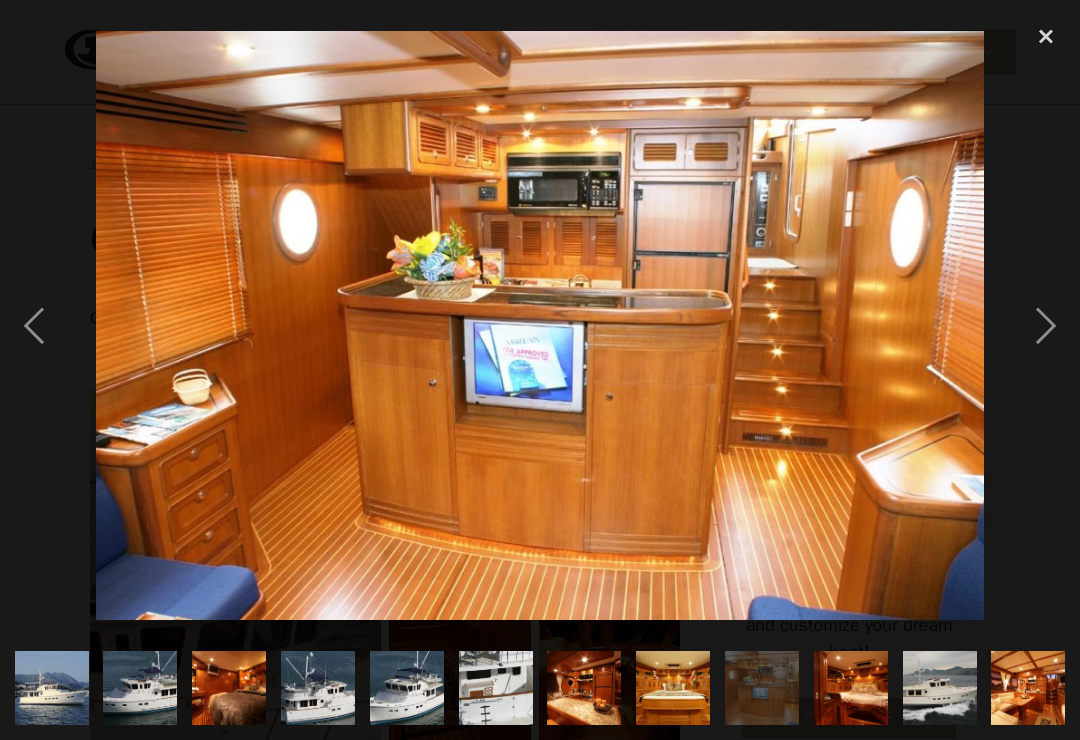 click at bounding box center (1046, 326) 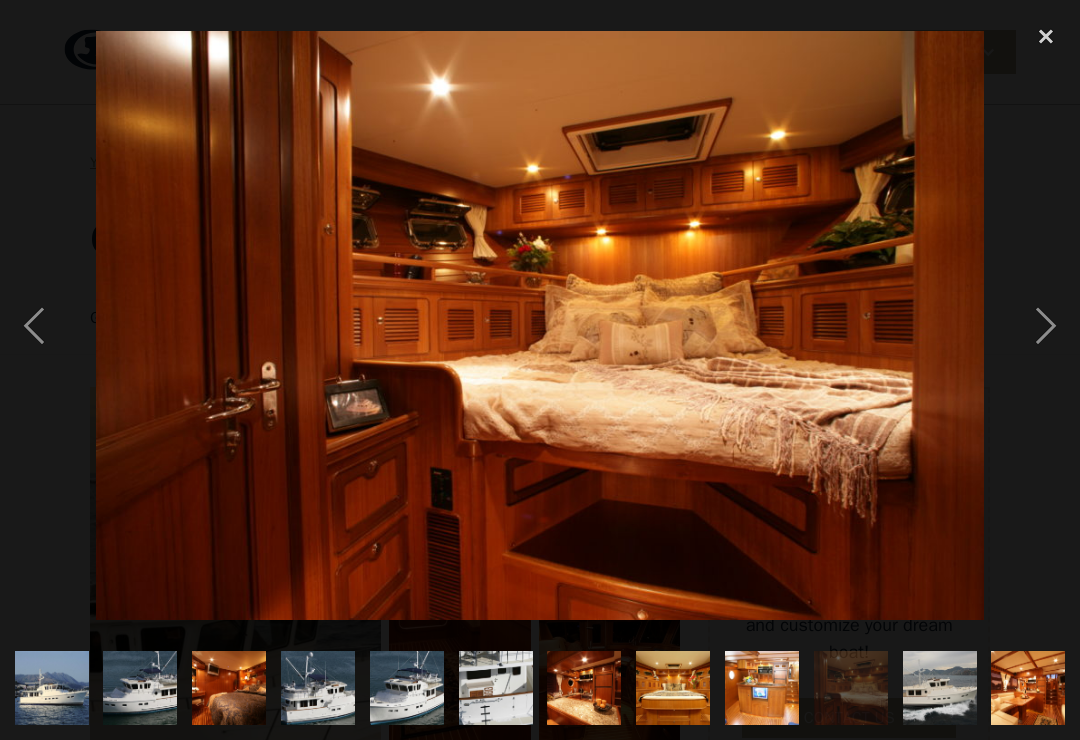 click at bounding box center [1046, 326] 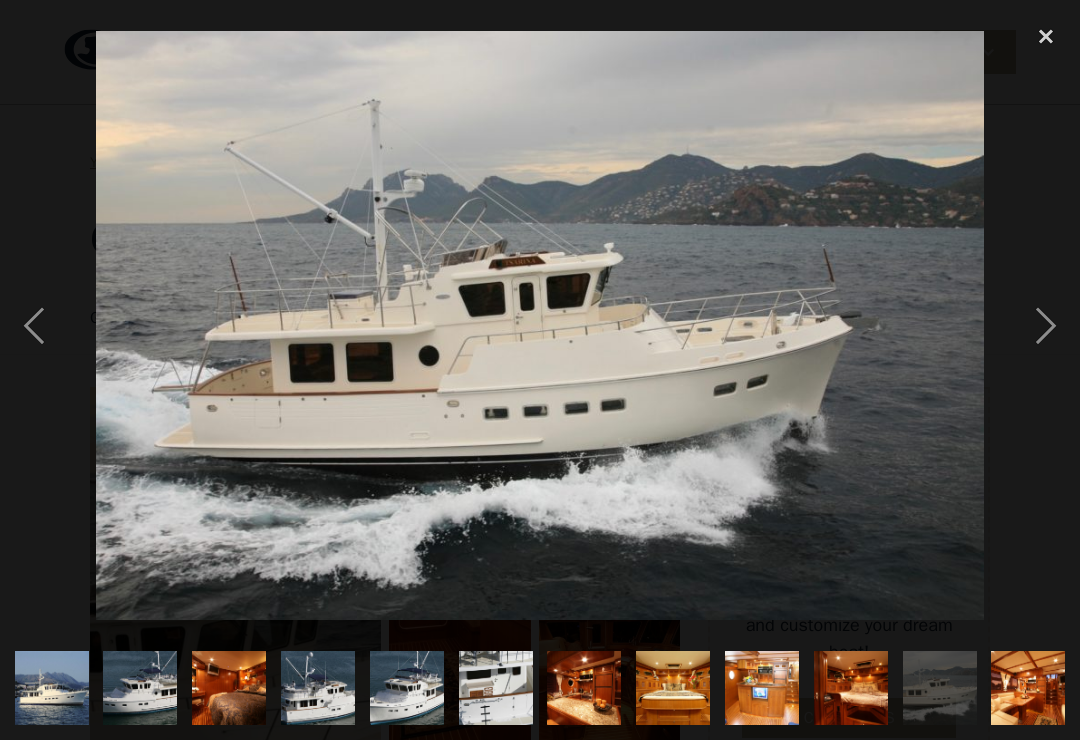 click at bounding box center (1046, 326) 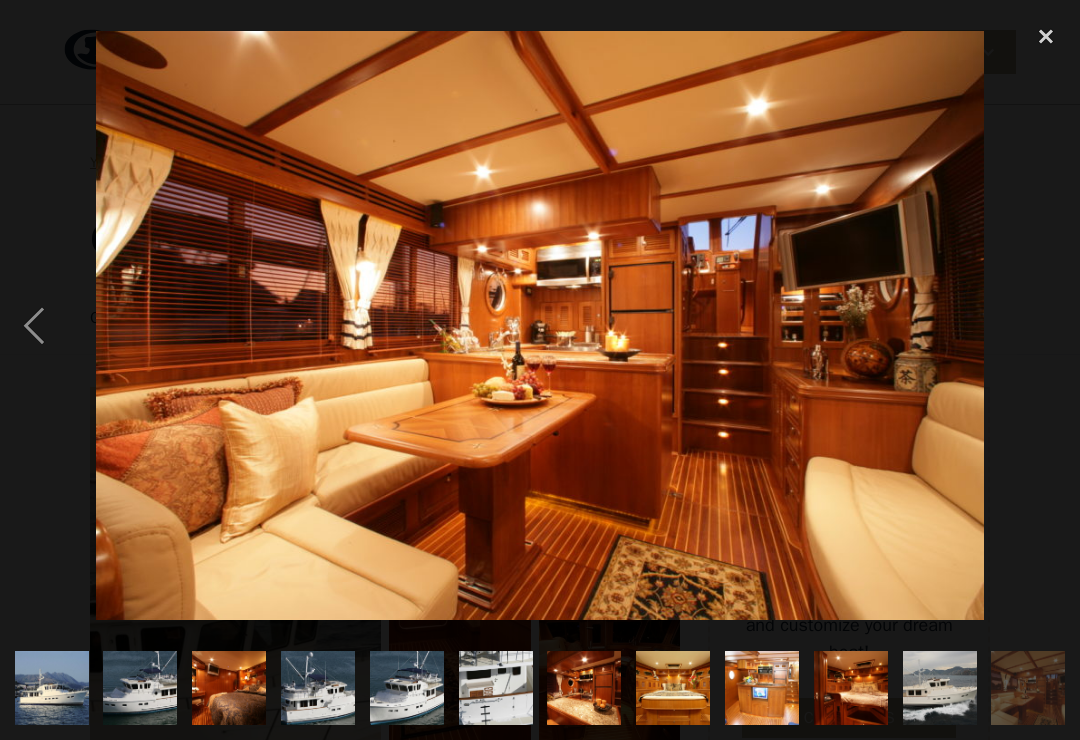 click at bounding box center [34, 326] 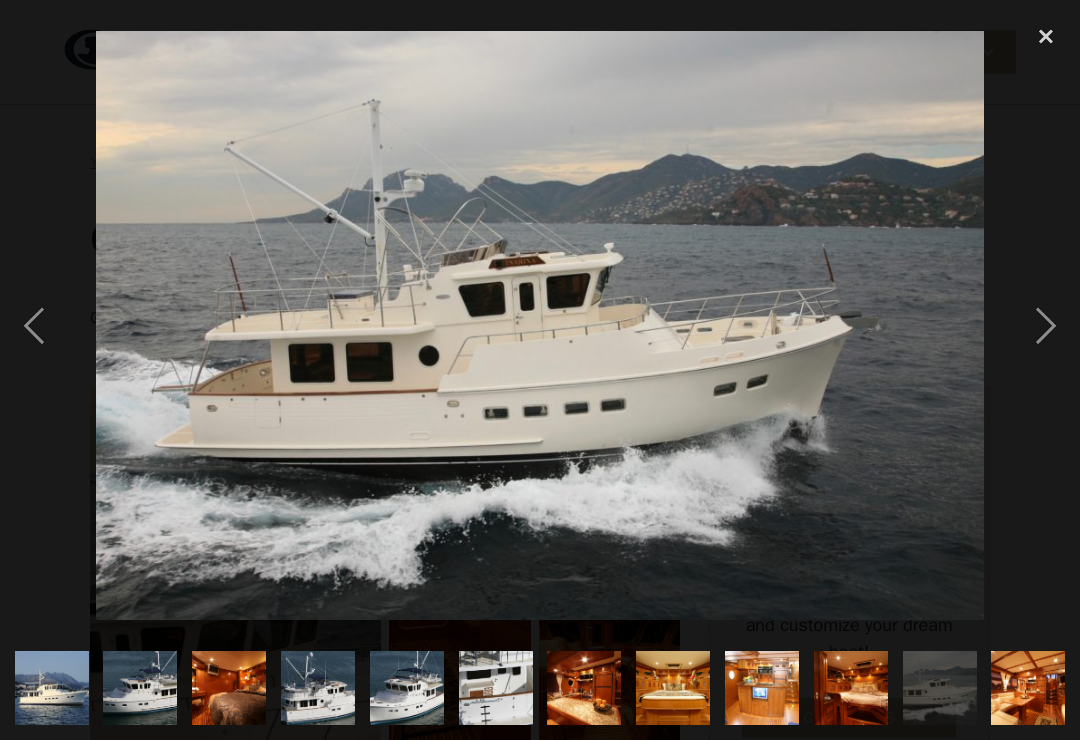 click at bounding box center [1046, 326] 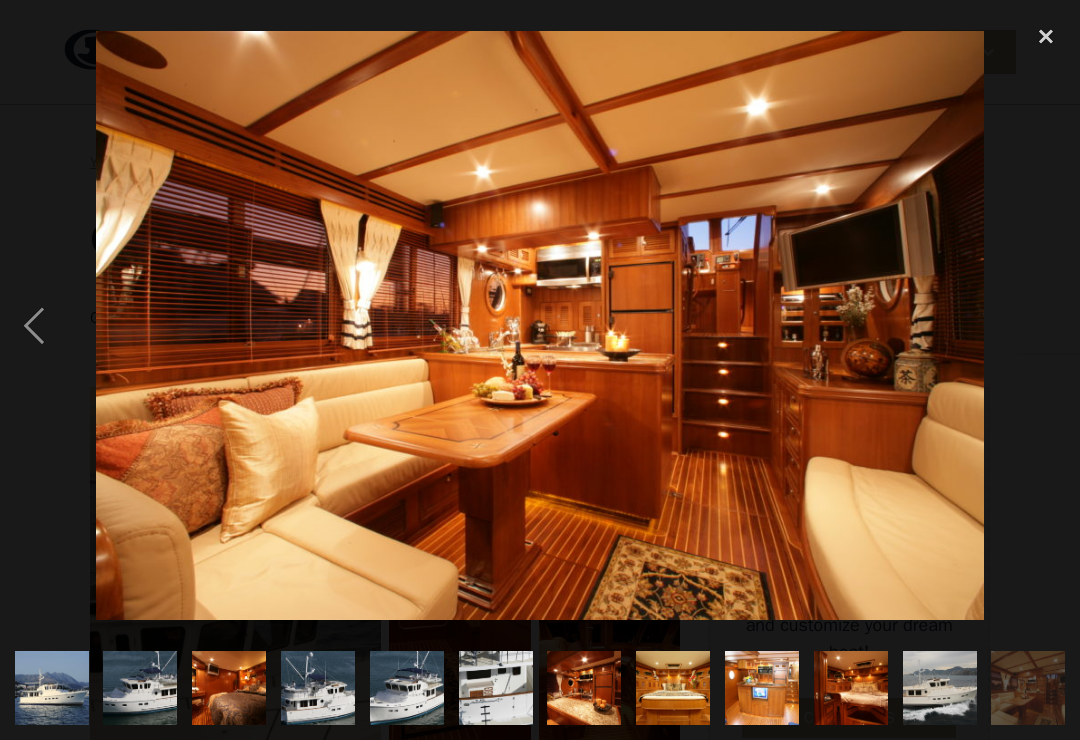 click at bounding box center [1046, 326] 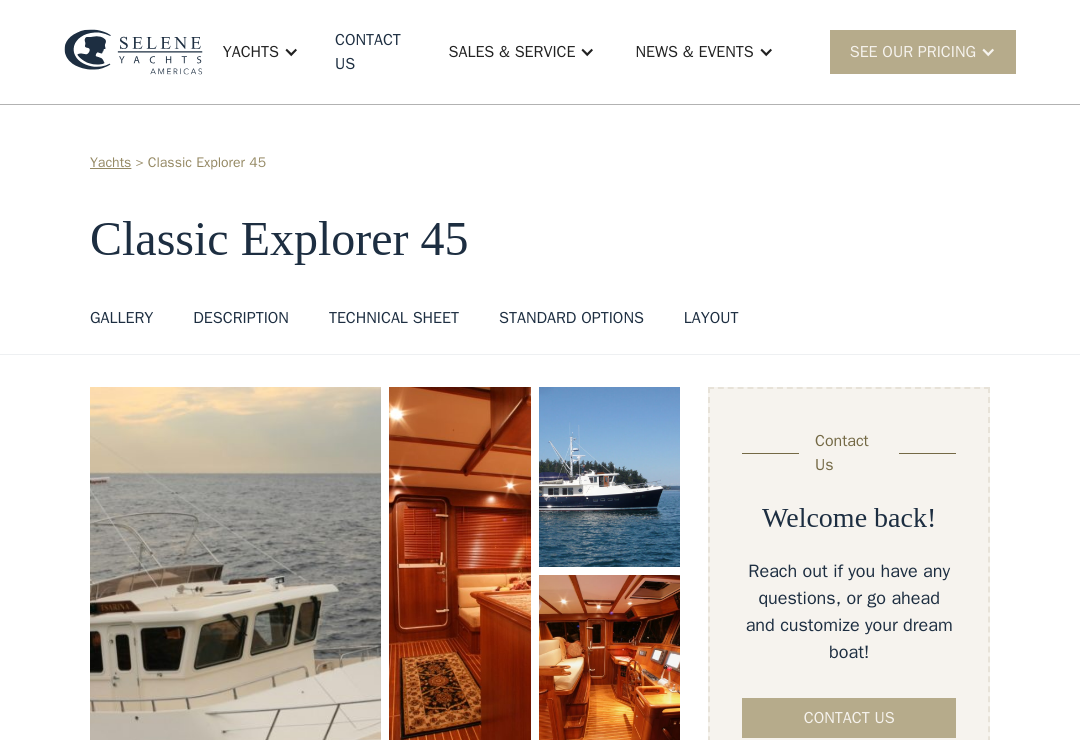 scroll, scrollTop: 0, scrollLeft: 0, axis: both 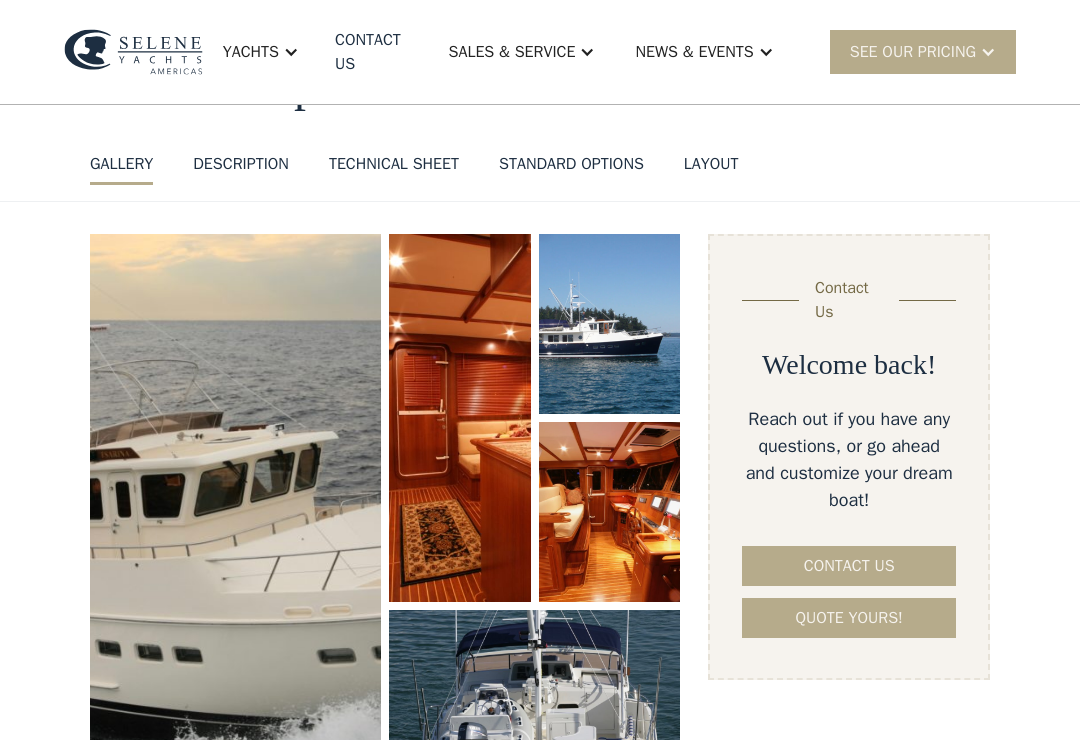 click at bounding box center [235, 518] 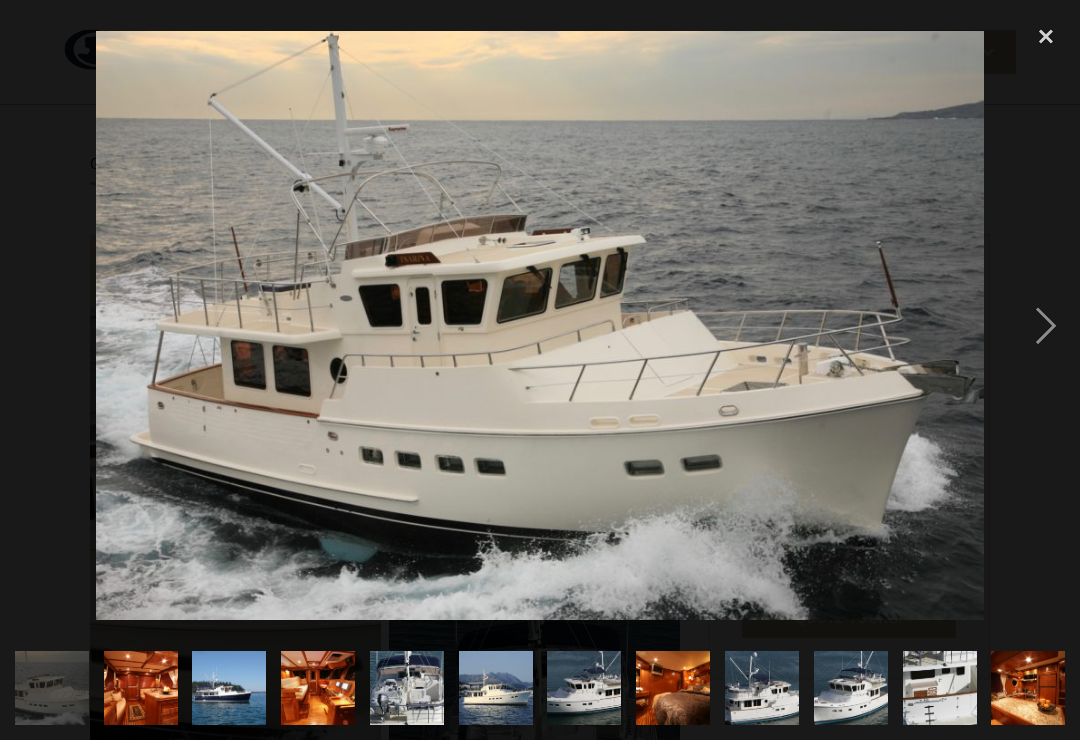 click at bounding box center (1046, 326) 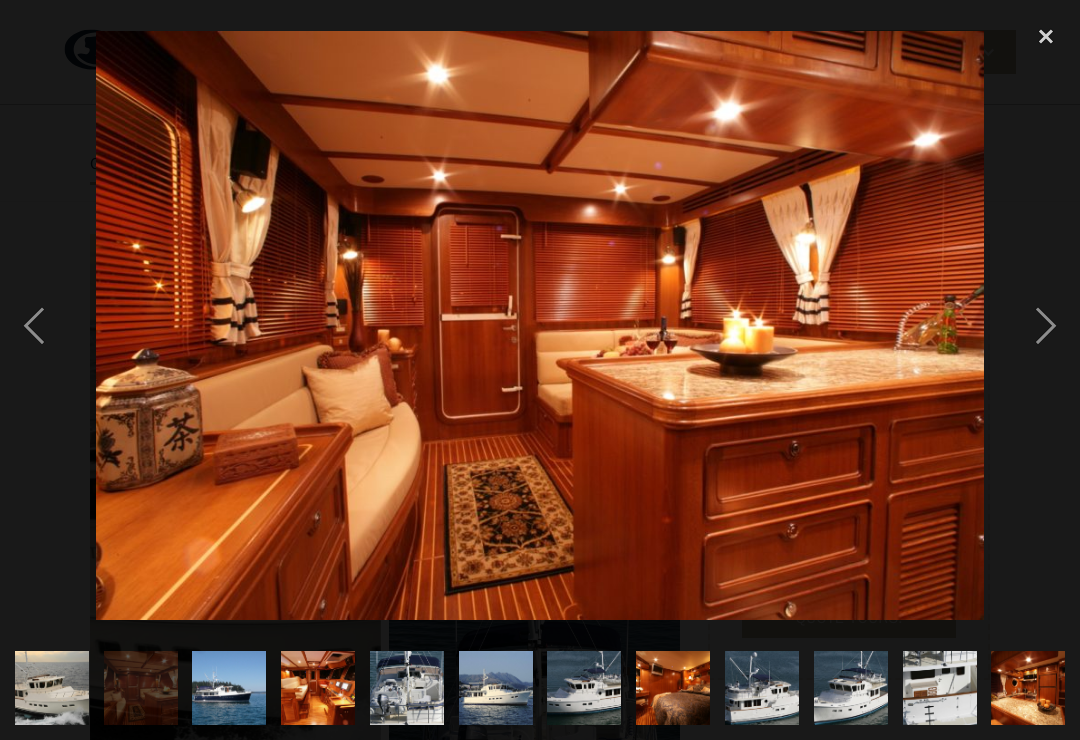 click at bounding box center [1046, 326] 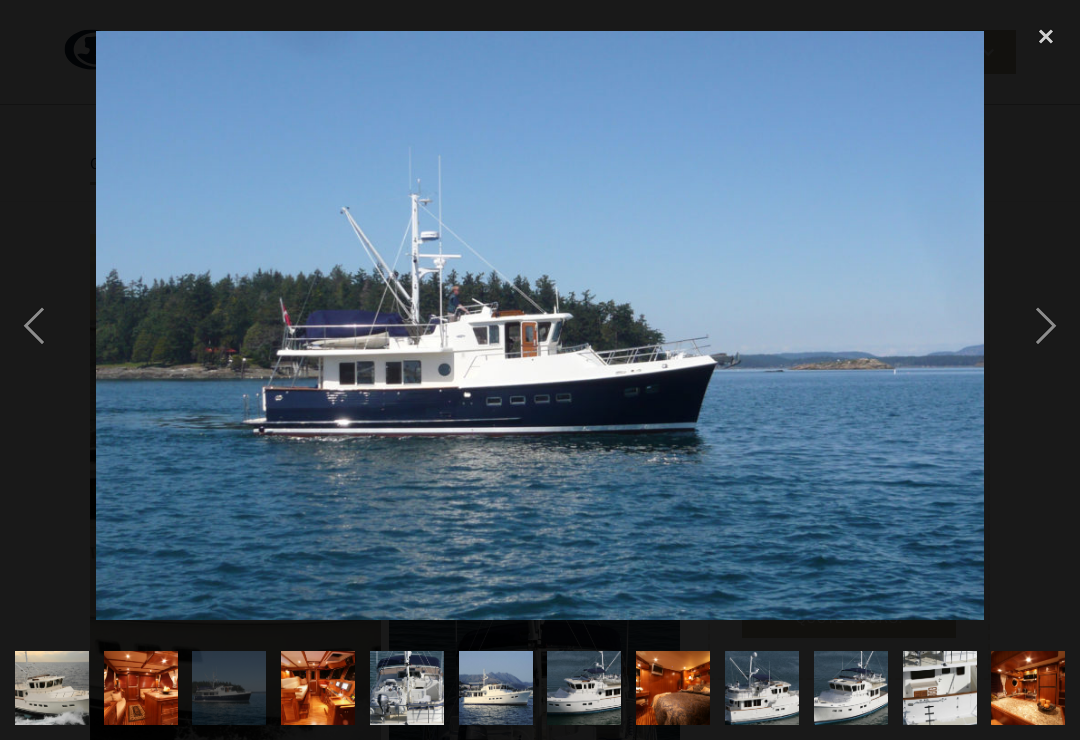 click at bounding box center [1046, 326] 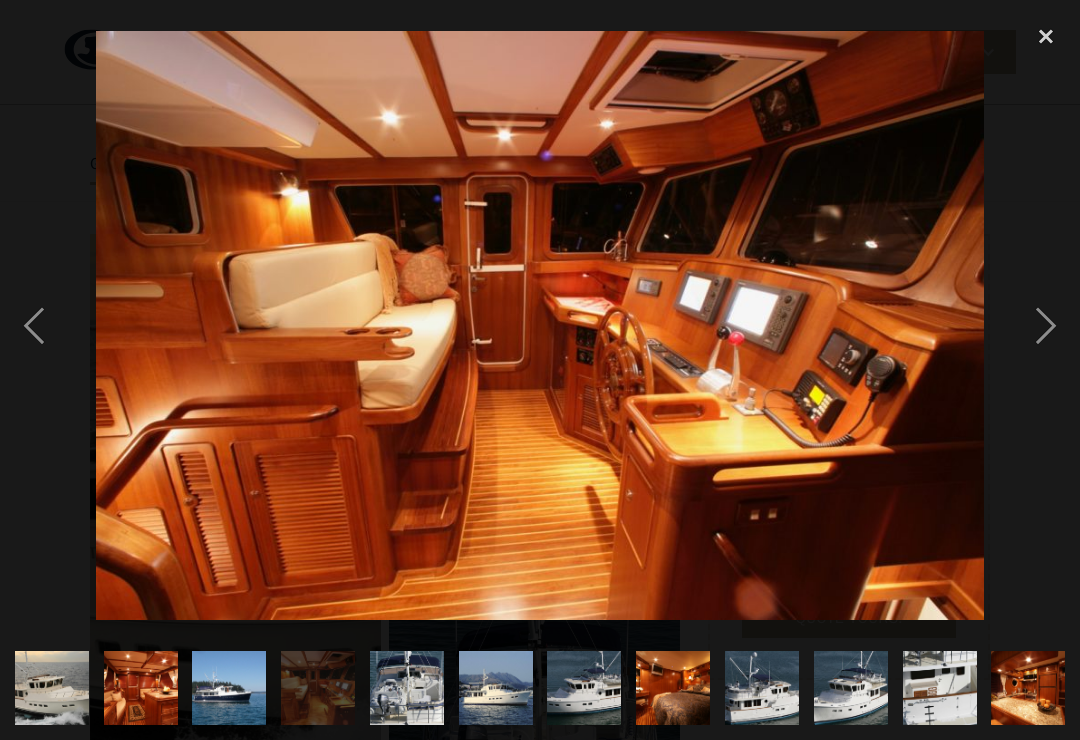 click at bounding box center [1046, 326] 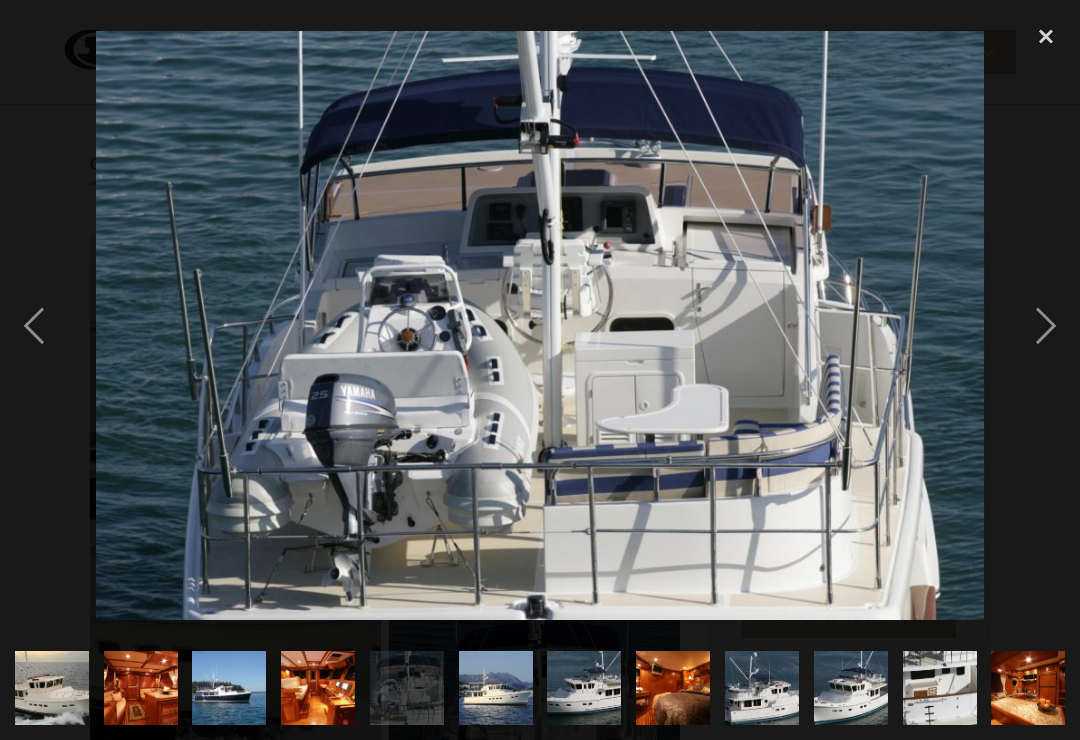 click at bounding box center [1046, 326] 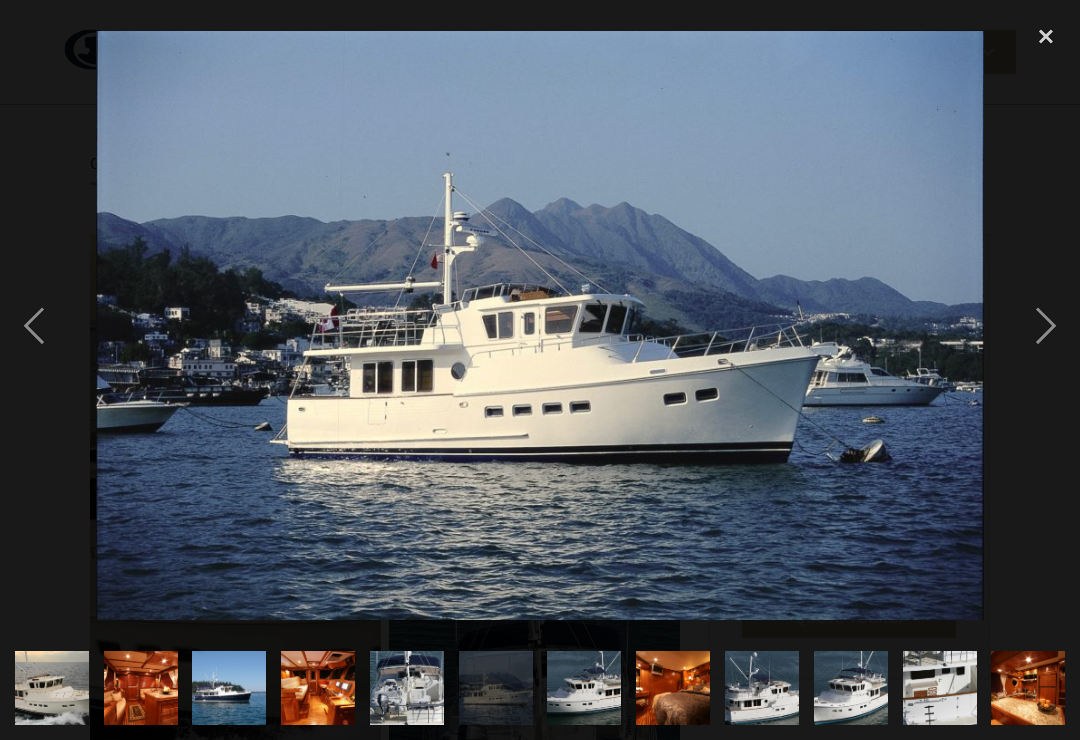 click at bounding box center (1046, 326) 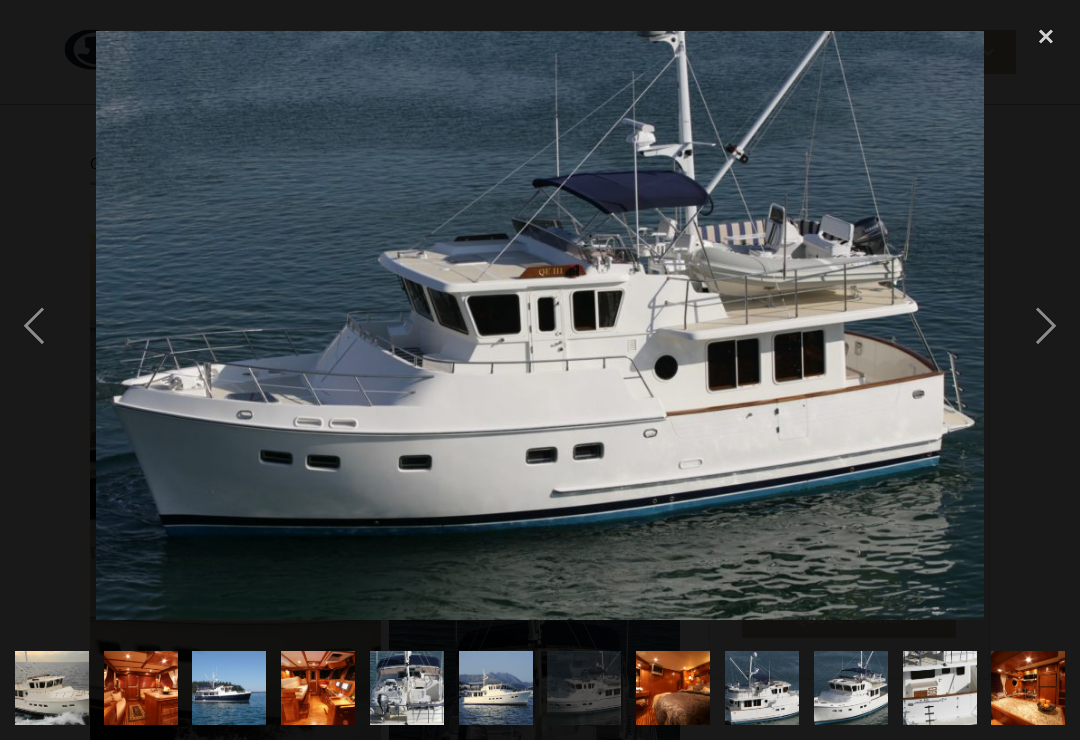 click at bounding box center [1046, 326] 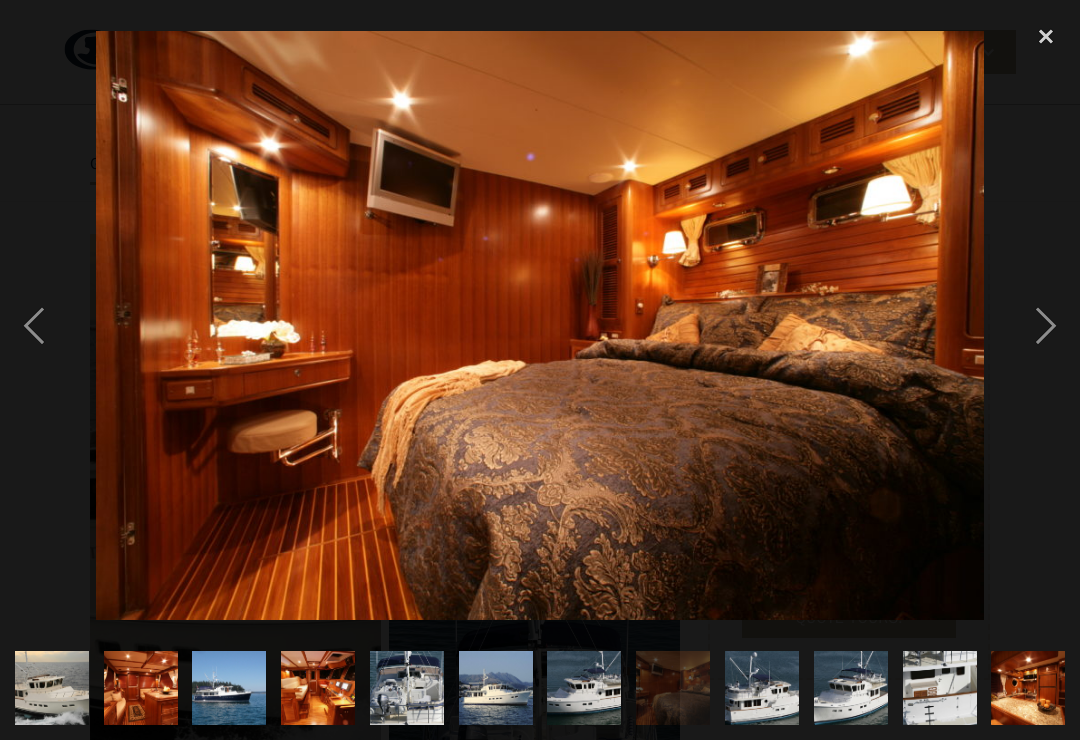 click at bounding box center [1046, 326] 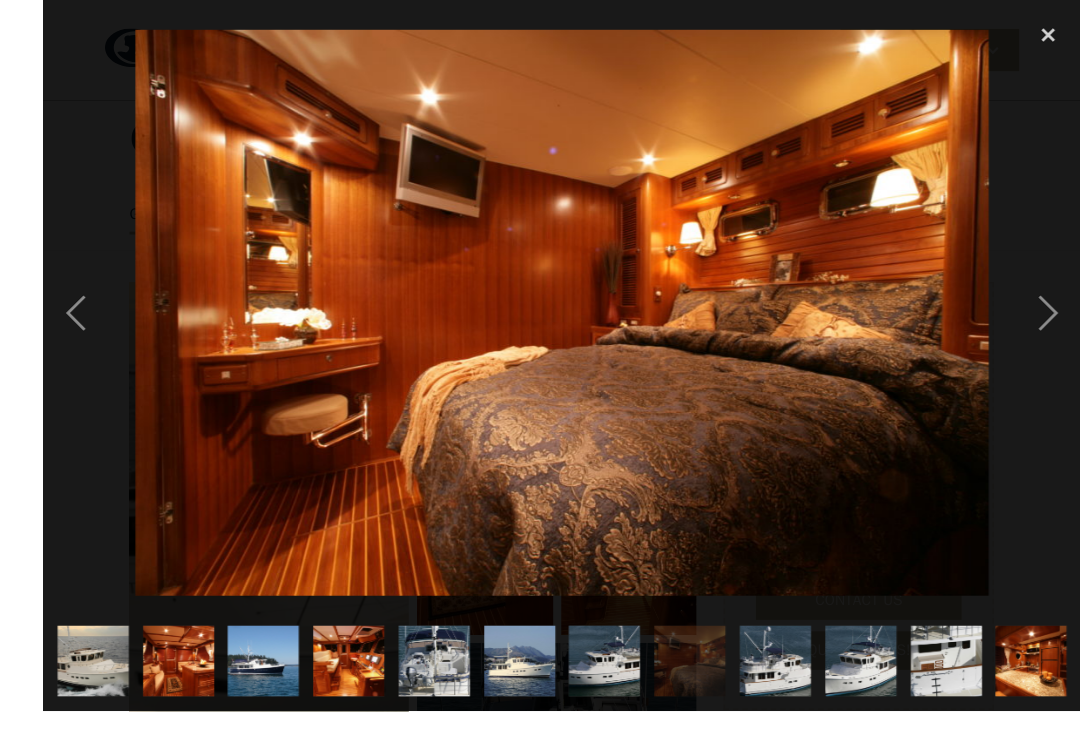 scroll, scrollTop: 112, scrollLeft: 0, axis: vertical 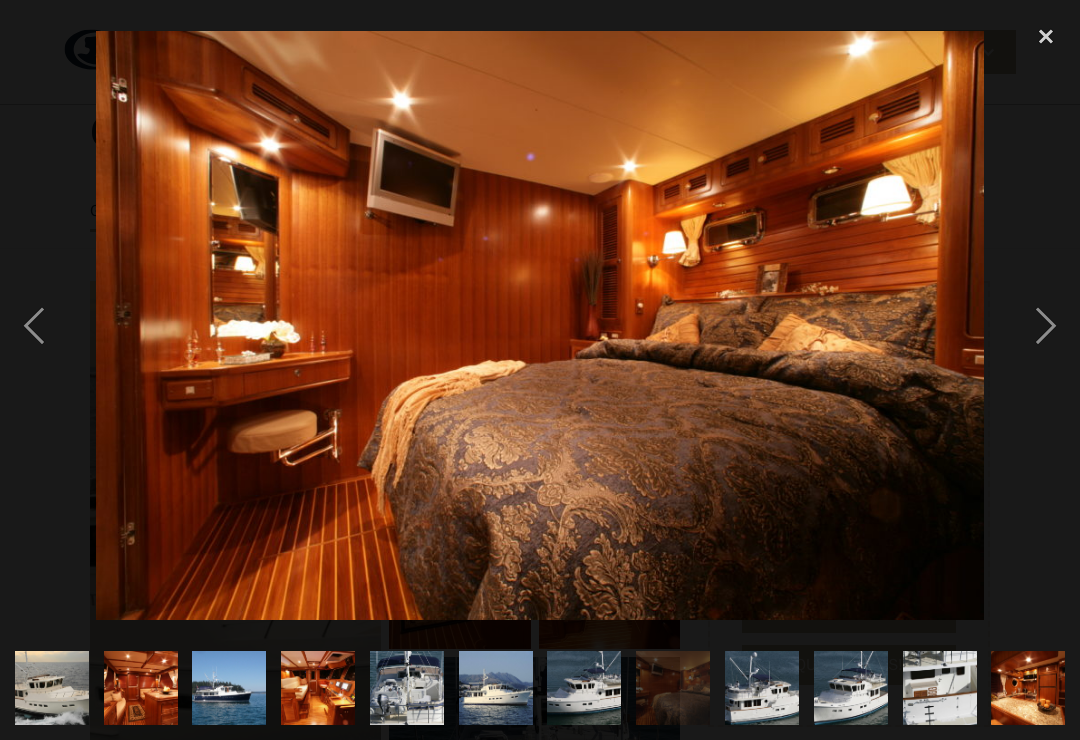 click at bounding box center (34, 326) 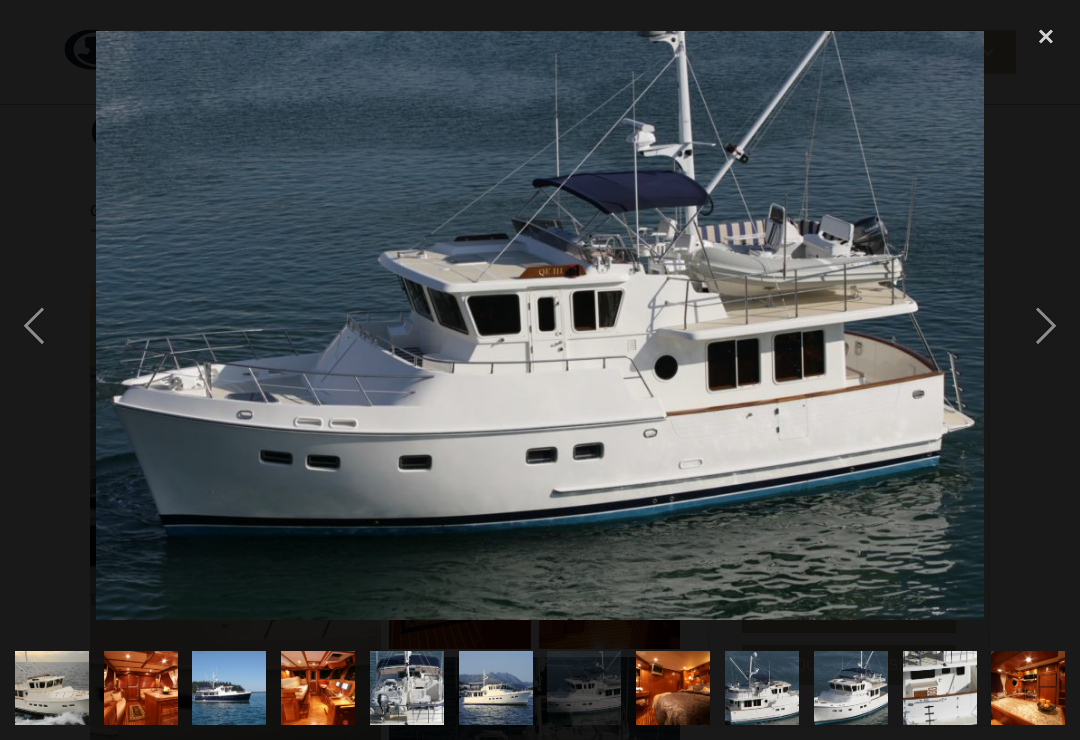 click at bounding box center (34, 326) 